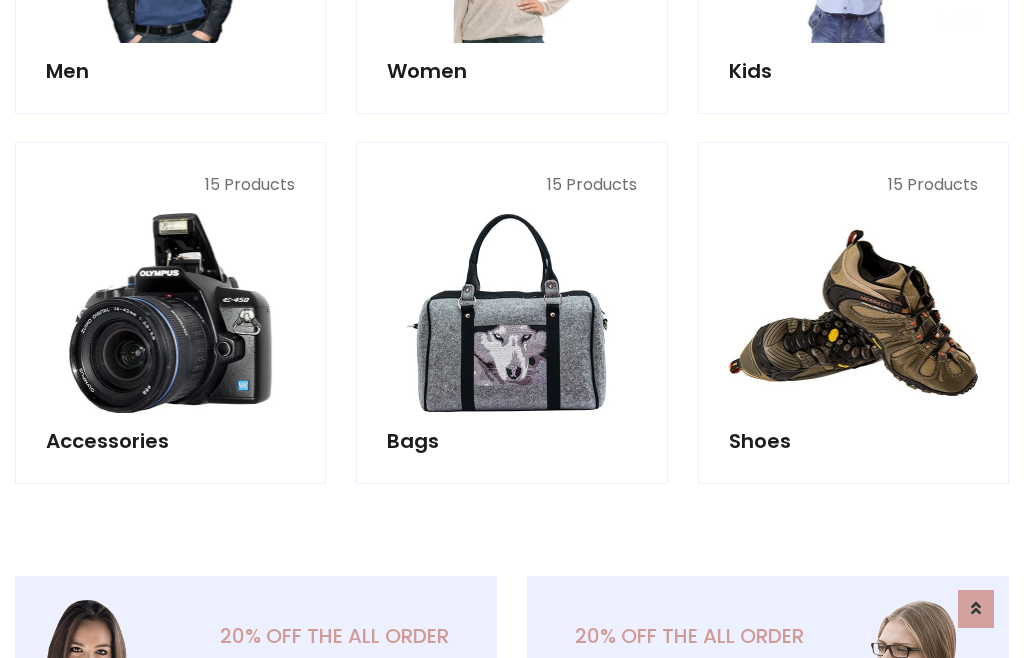 scroll, scrollTop: 853, scrollLeft: 0, axis: vertical 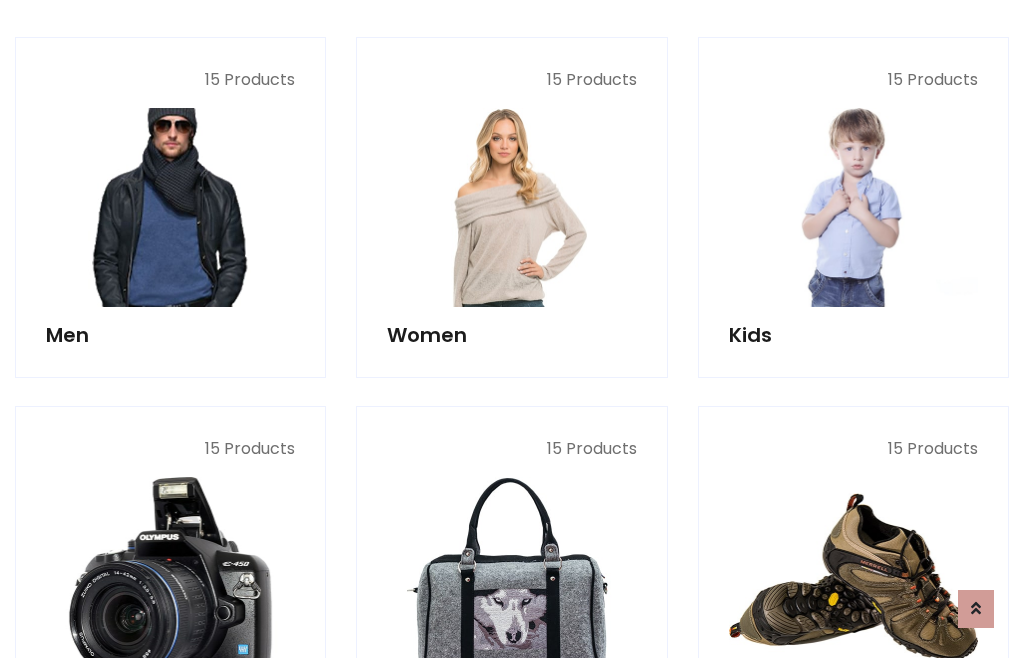 click at bounding box center (170, 207) 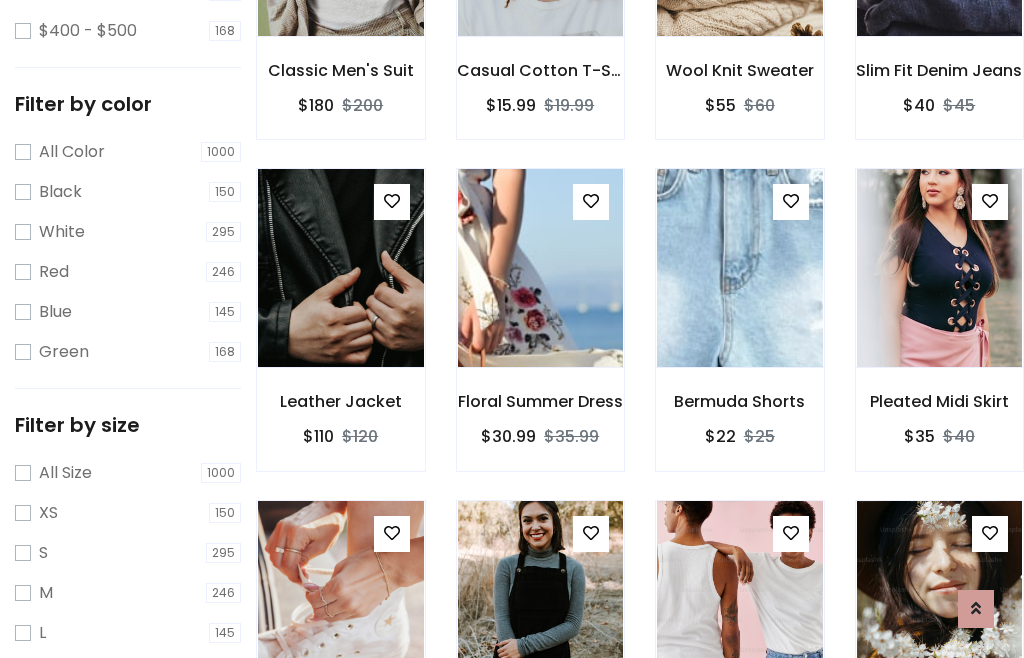 scroll, scrollTop: 807, scrollLeft: 0, axis: vertical 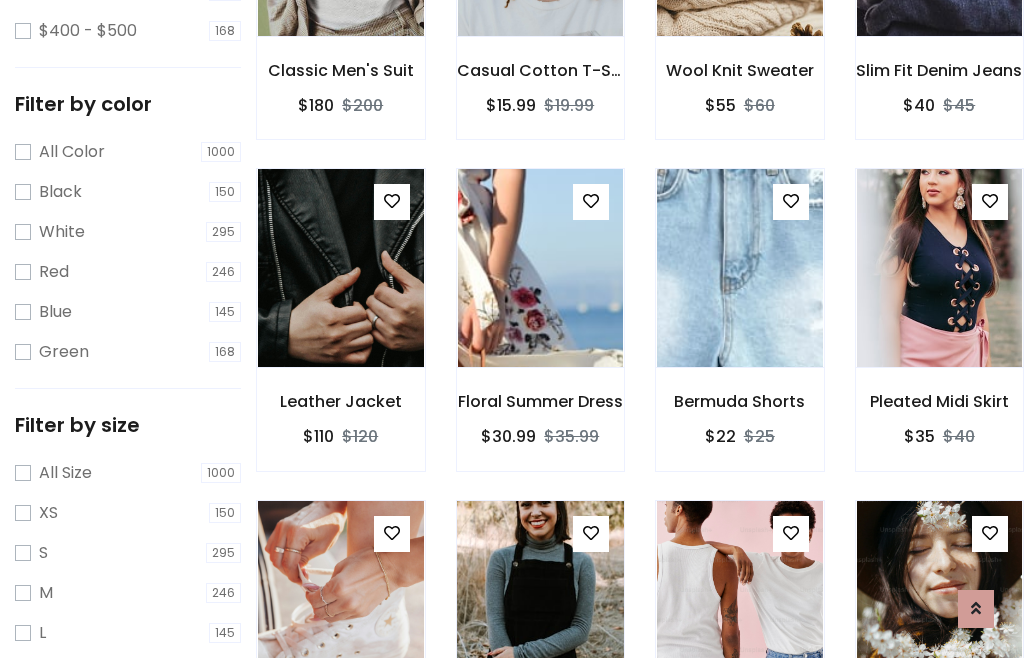 click at bounding box center [540, 600] 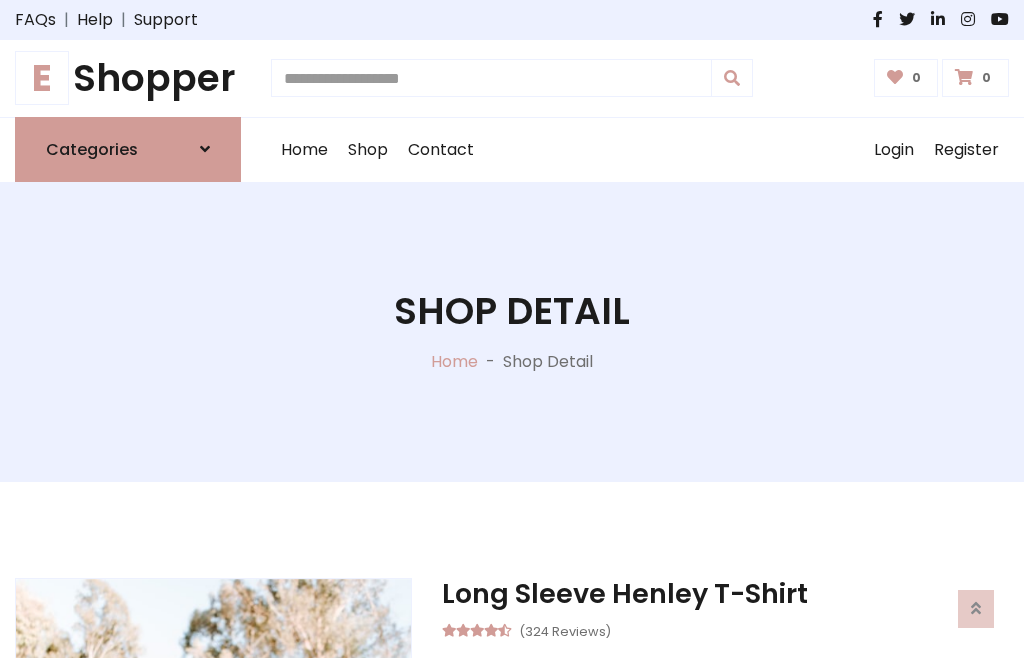 scroll, scrollTop: 128, scrollLeft: 0, axis: vertical 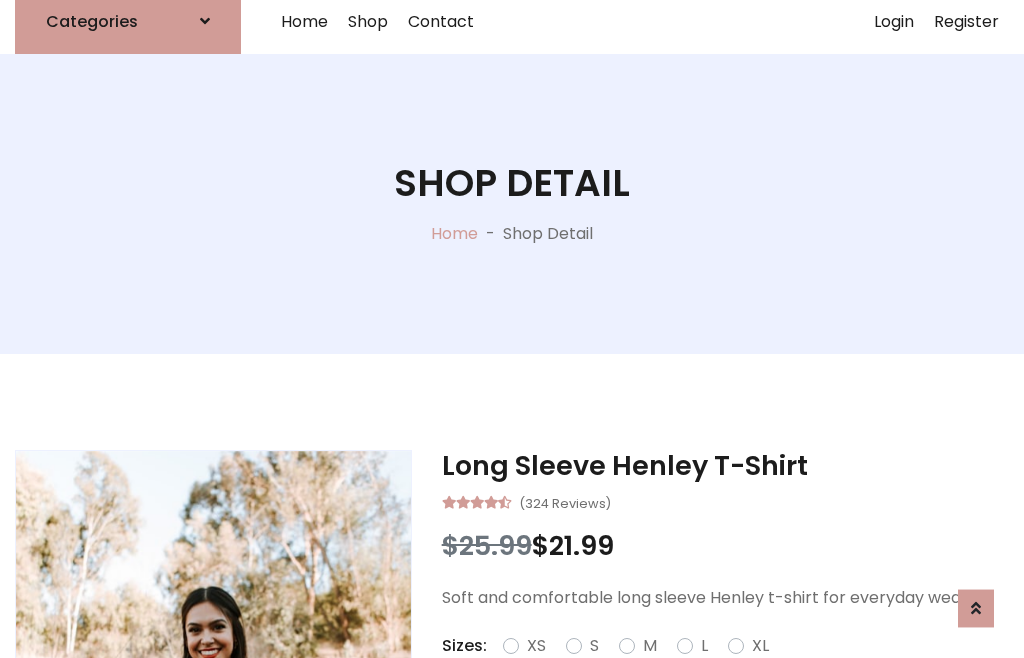 click on "Red" at bounding box center (732, 670) 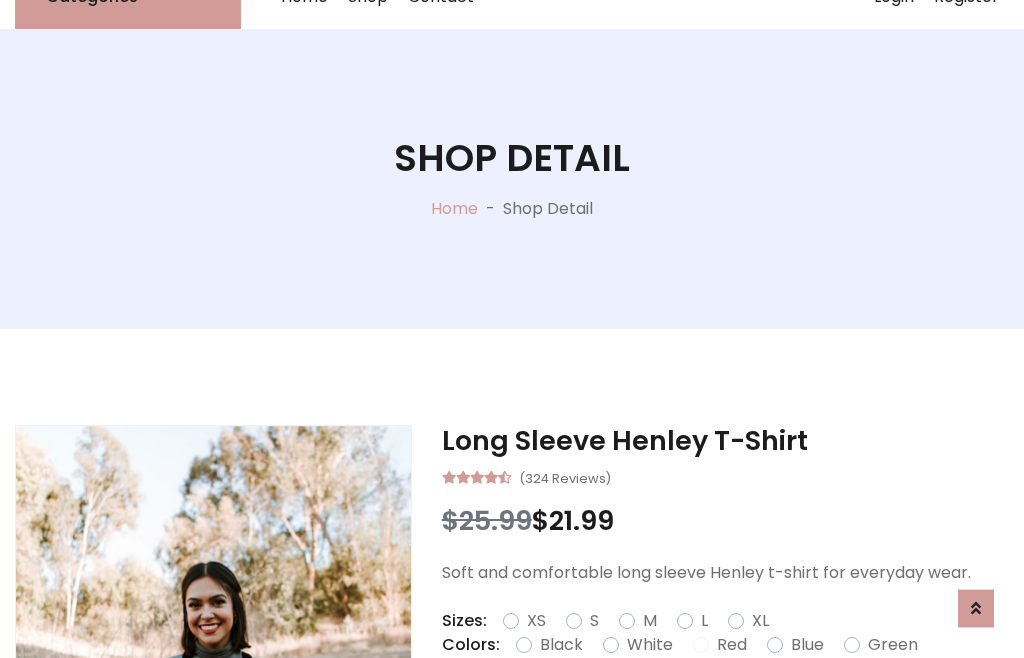scroll, scrollTop: 152, scrollLeft: 0, axis: vertical 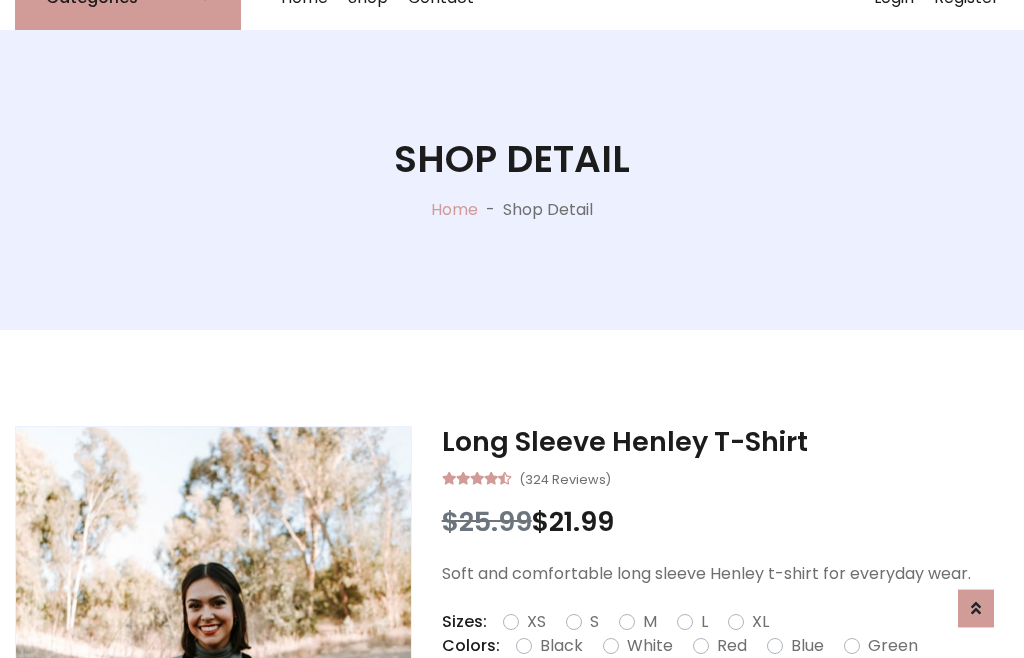 click on "Add To Cart" at bounding box center [663, 709] 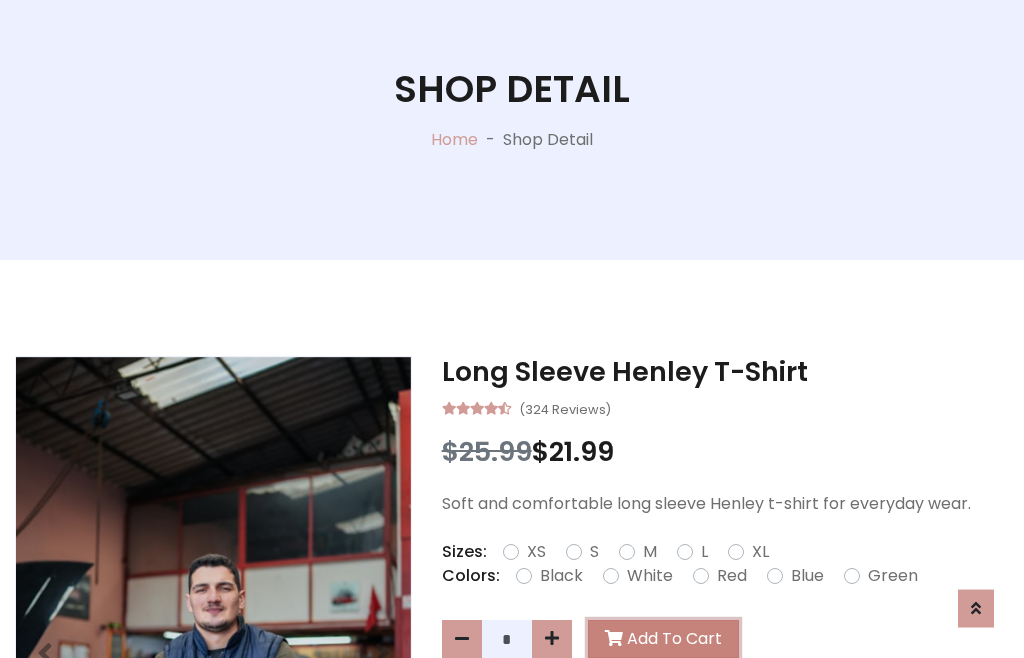 scroll, scrollTop: 0, scrollLeft: 0, axis: both 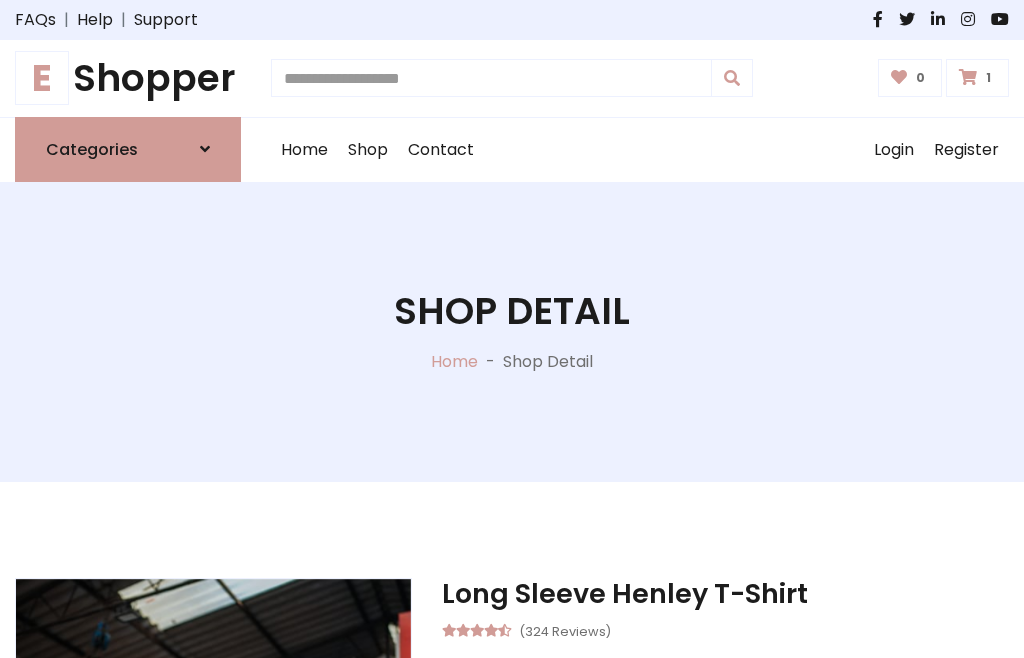 click at bounding box center [968, 77] 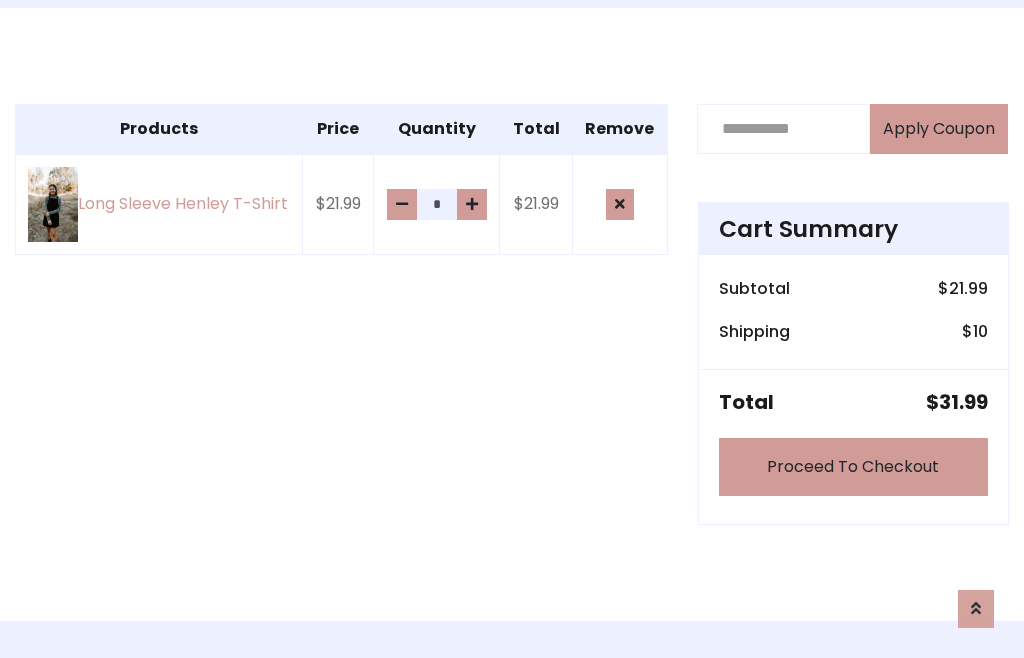 scroll, scrollTop: 474, scrollLeft: 0, axis: vertical 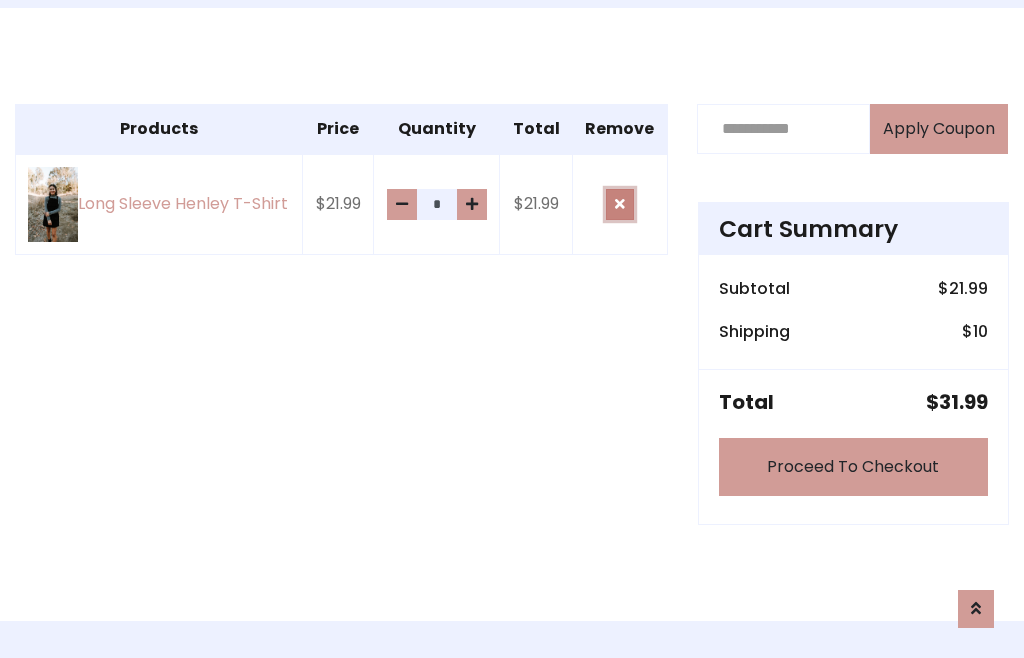 click at bounding box center (620, 204) 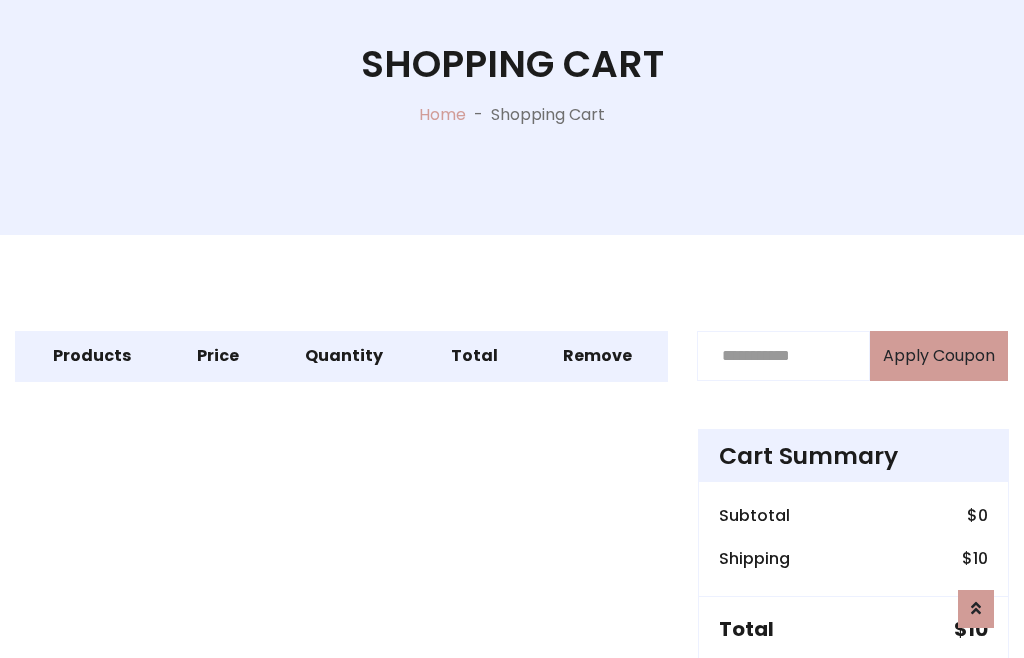 click on "Proceed To Checkout" at bounding box center [853, 694] 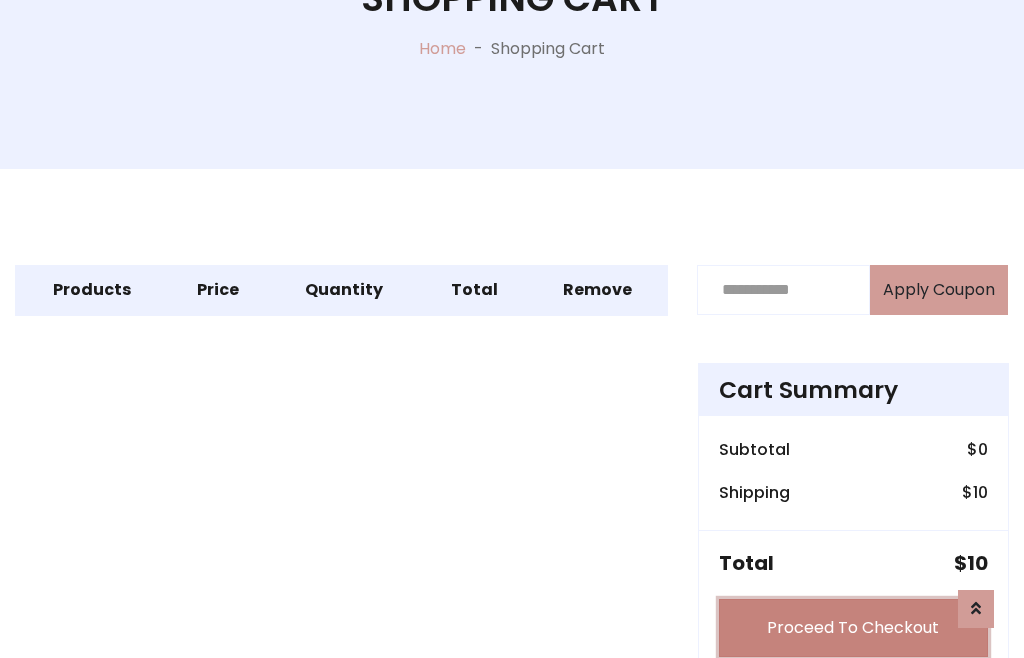 scroll, scrollTop: 312, scrollLeft: 0, axis: vertical 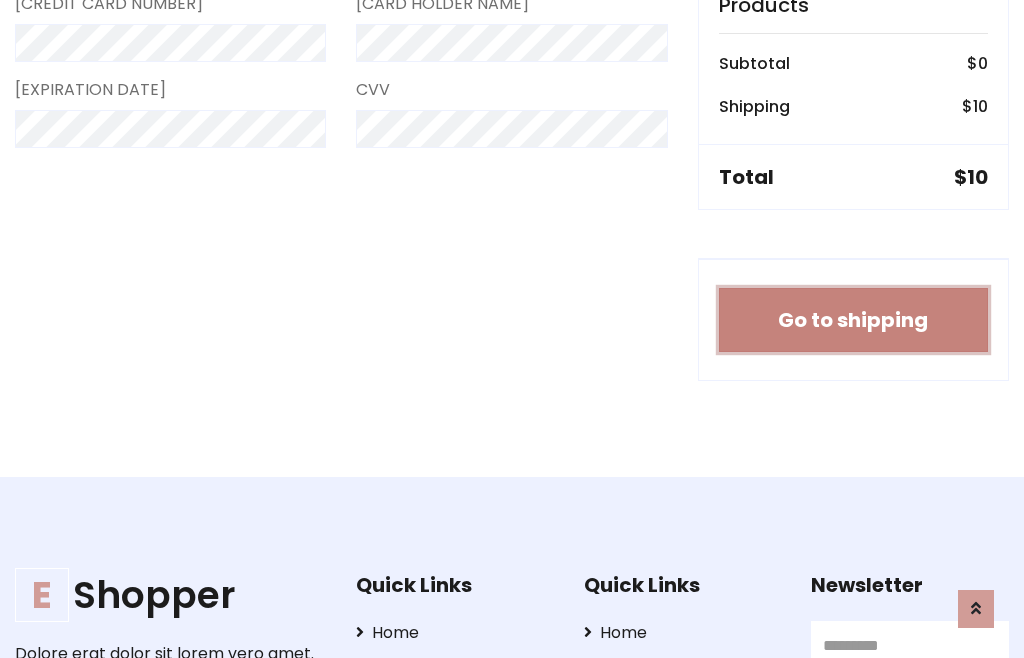 click on "Go to shipping" at bounding box center (853, 320) 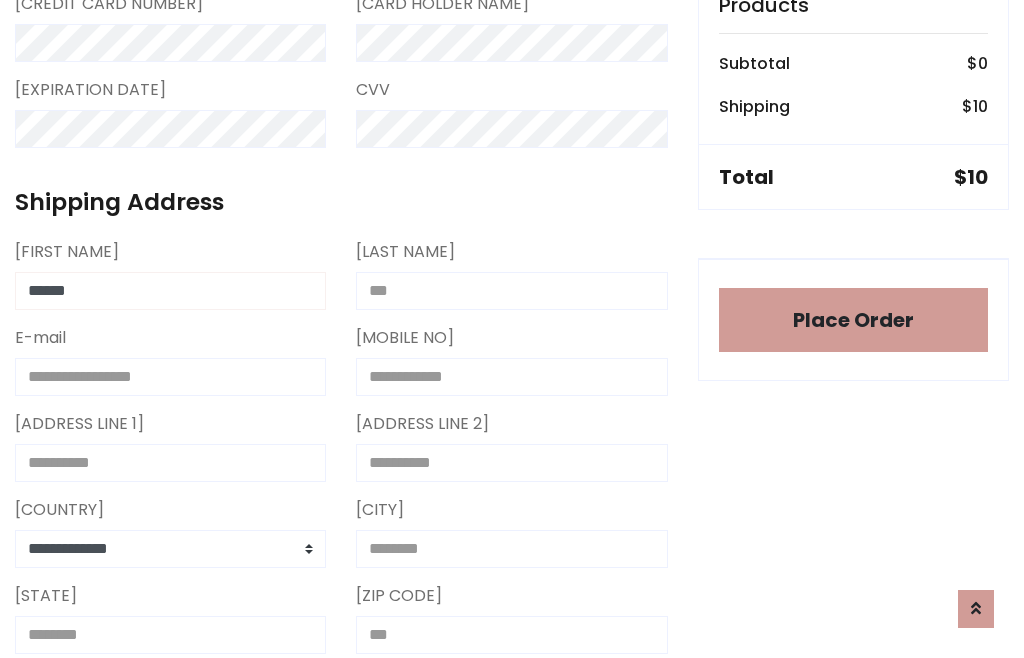type on "******" 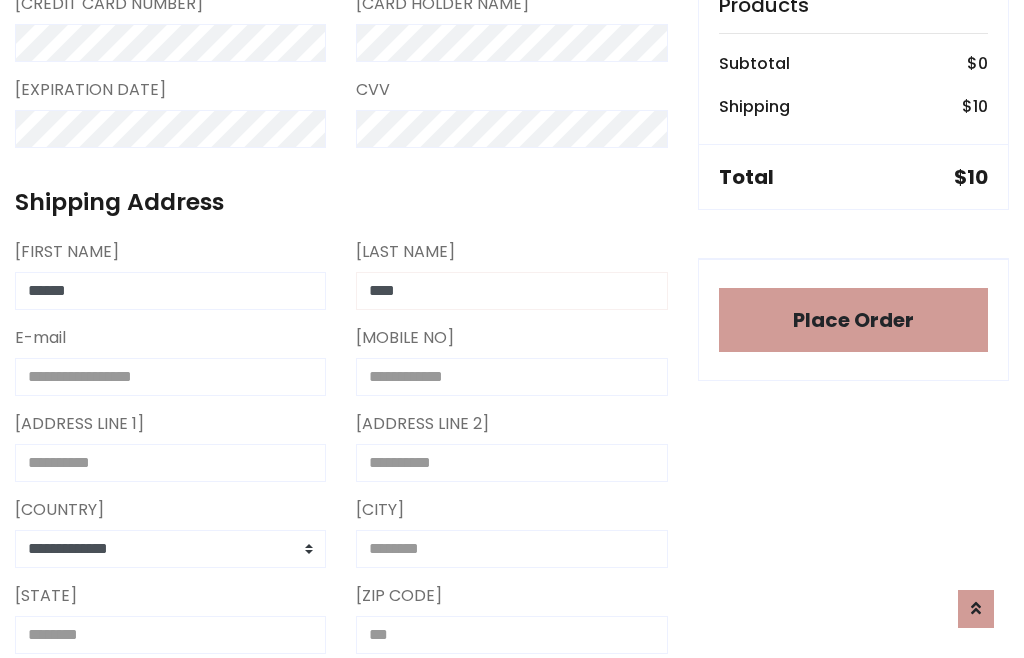 type on "****" 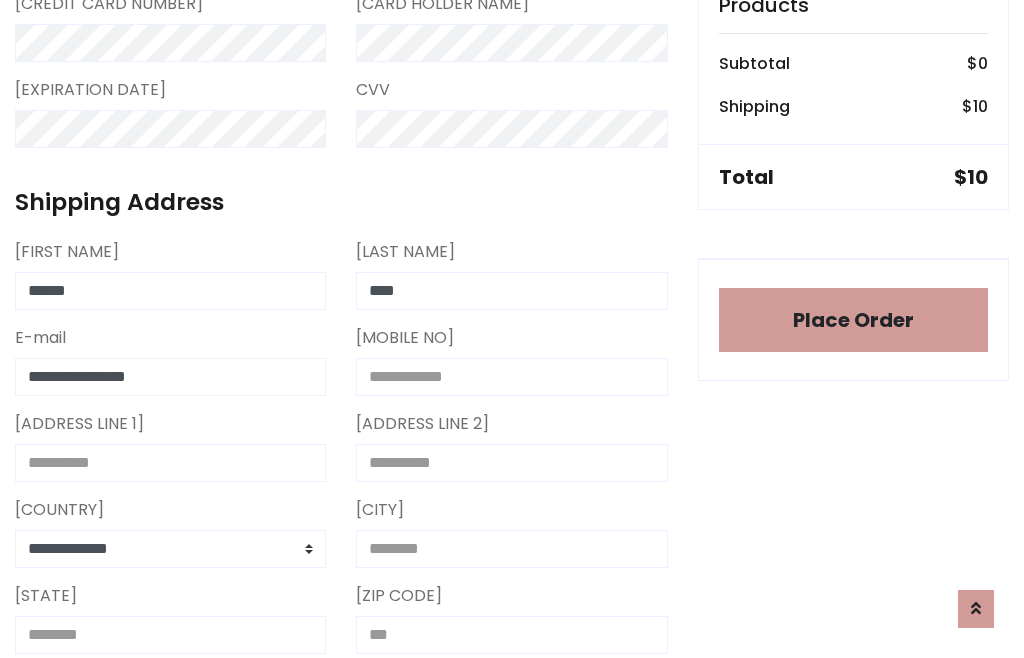type on "**********" 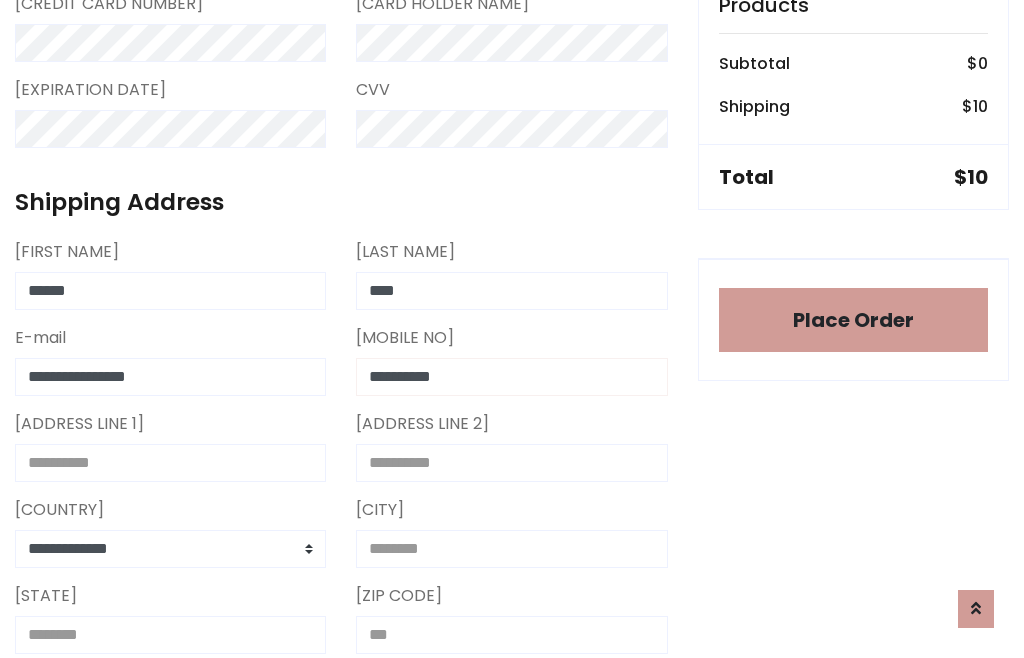 type on "**********" 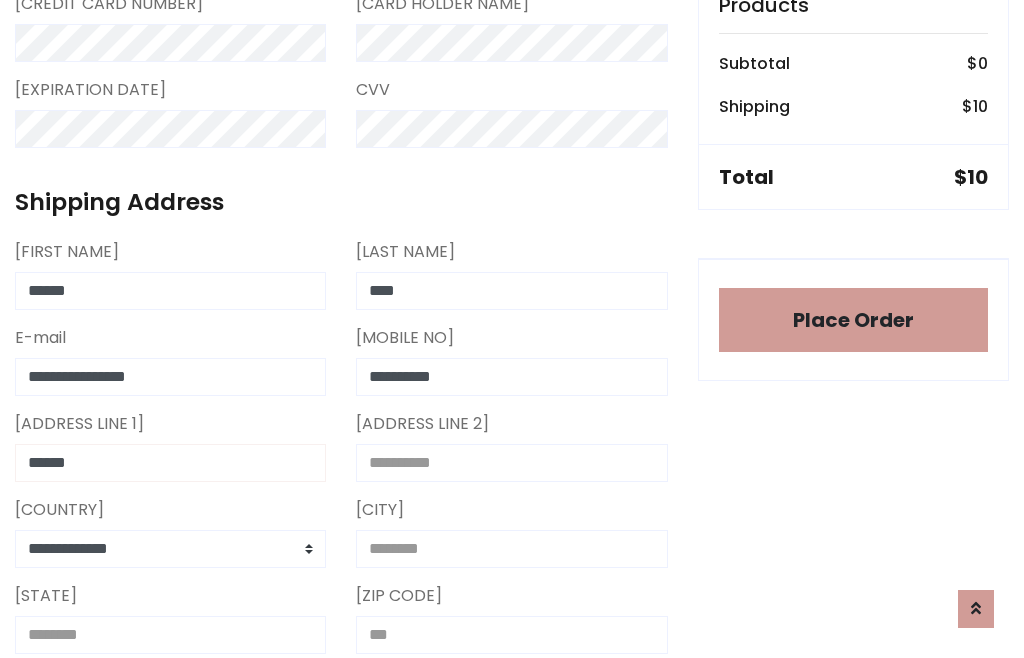 type on "******" 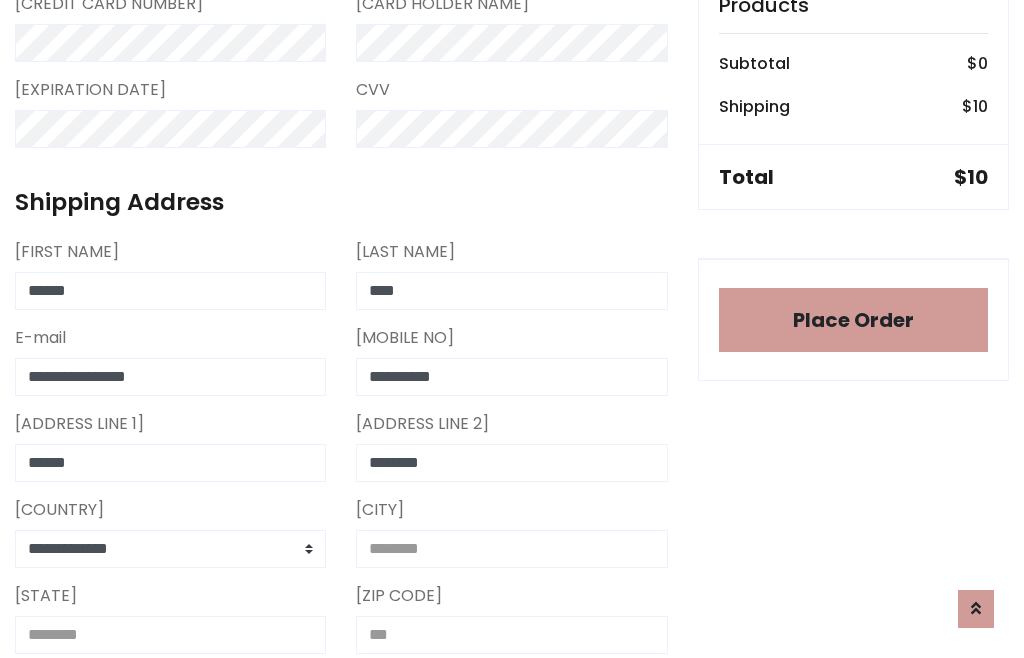 type on "********" 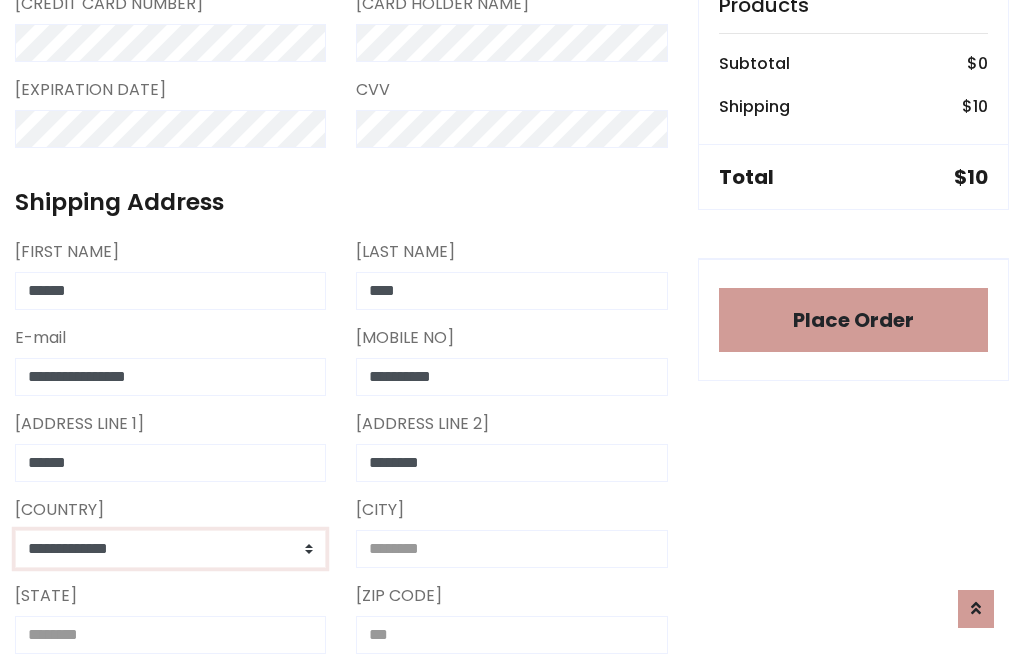 select on "*******" 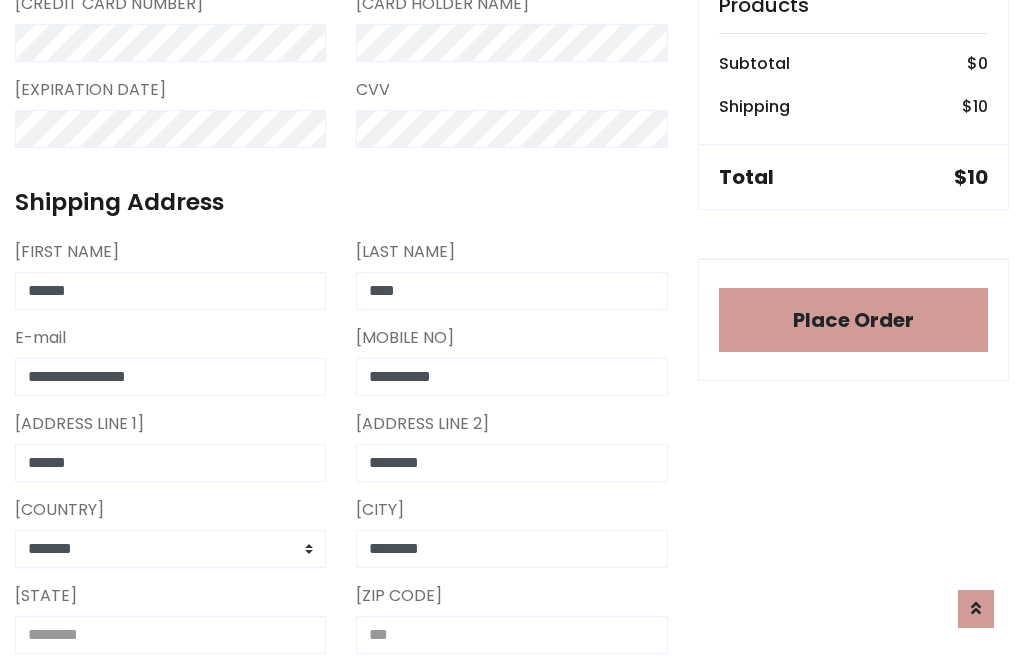 type on "********" 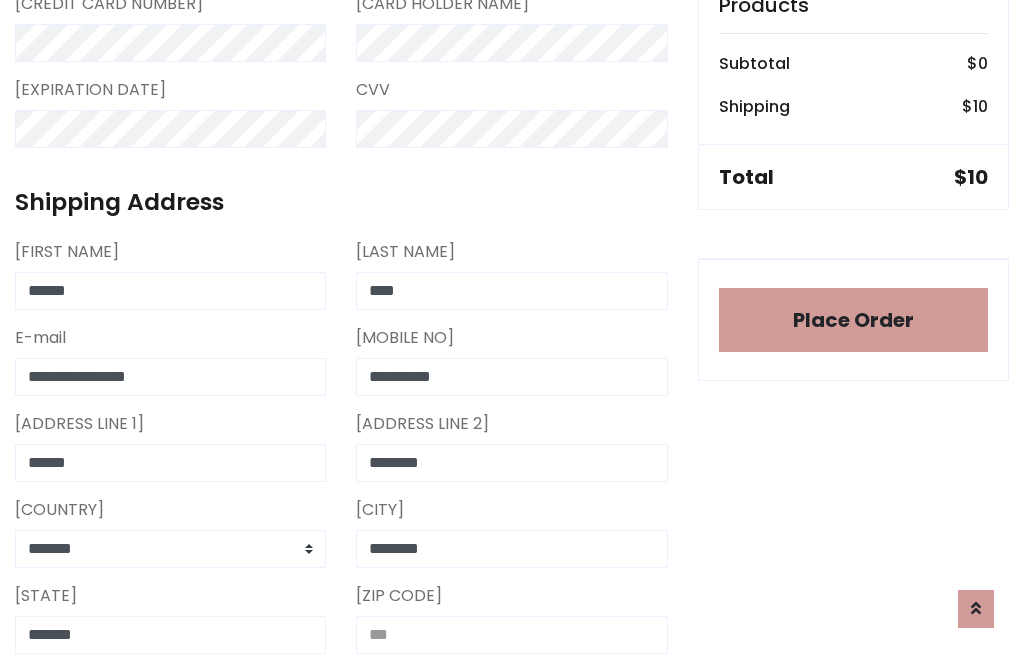 type on "*******" 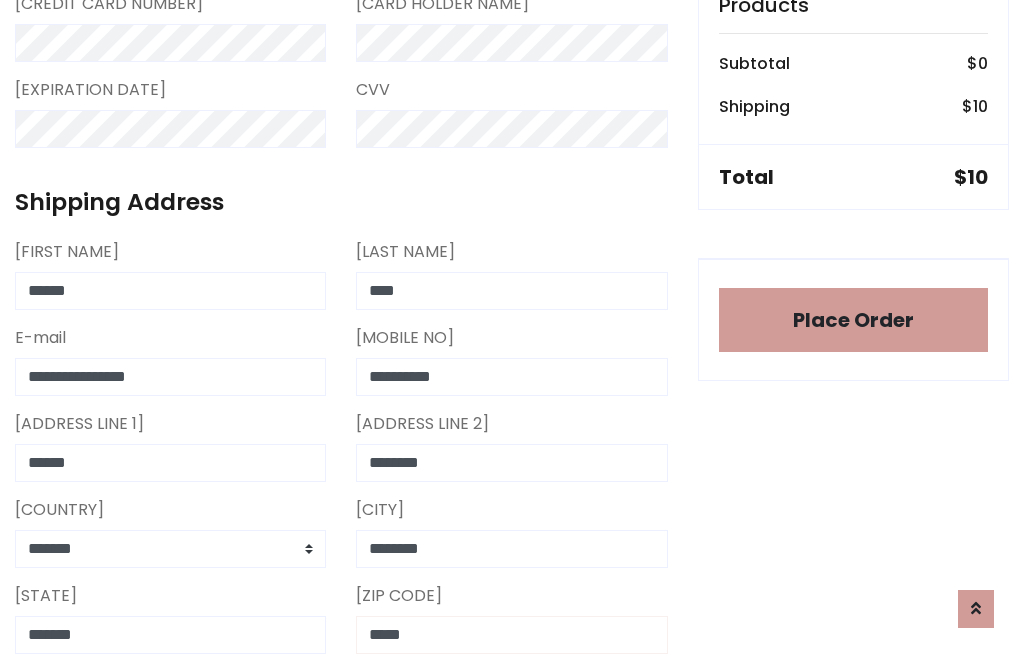 scroll, scrollTop: 403, scrollLeft: 0, axis: vertical 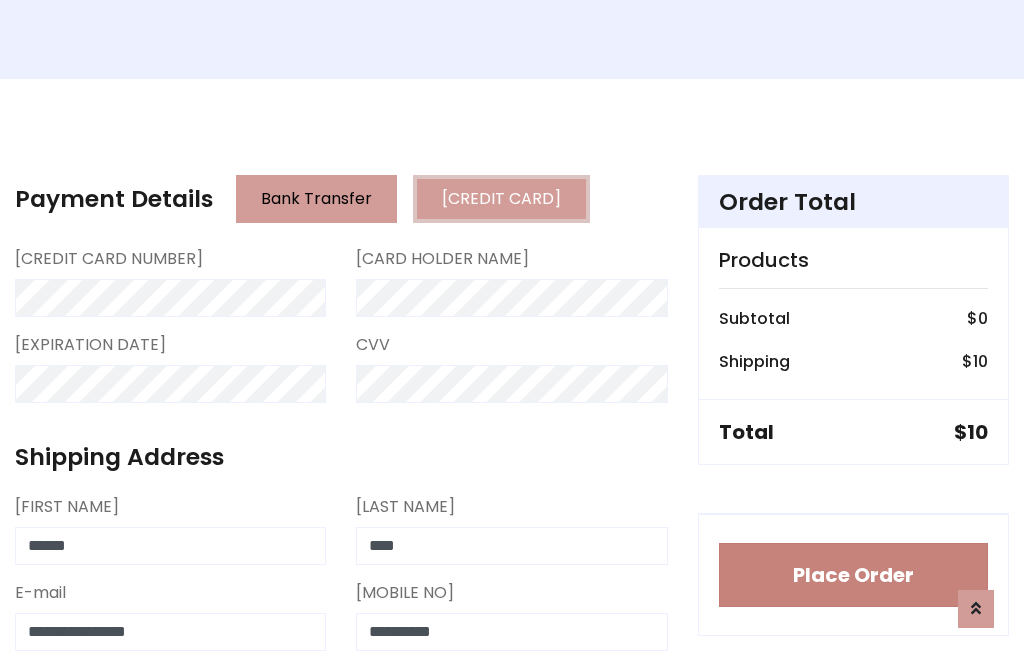 type on "*****" 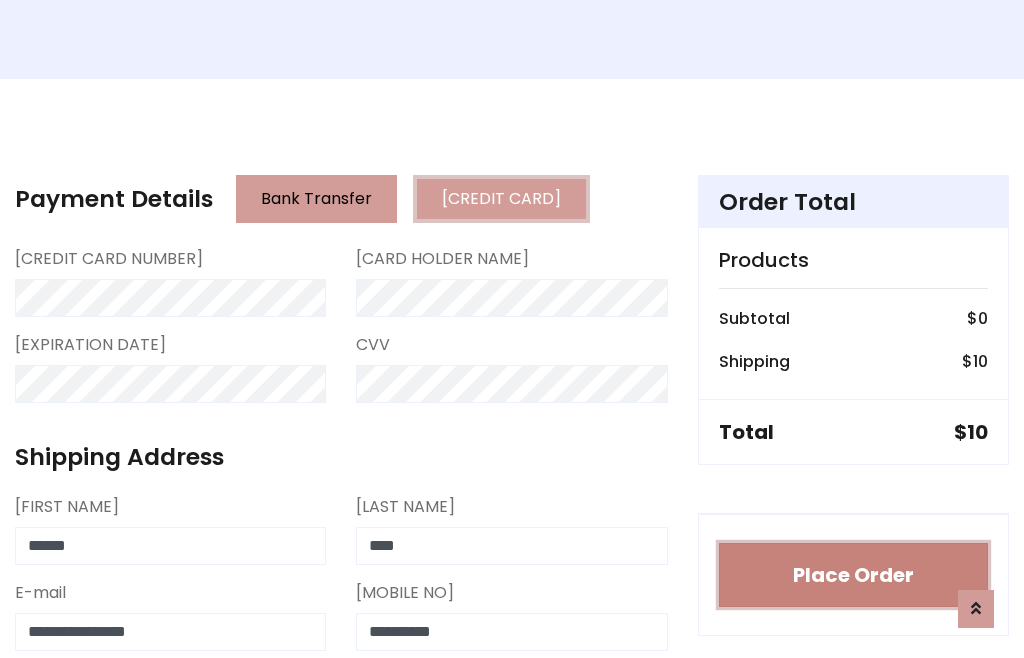 click on "Place Order" at bounding box center [853, 575] 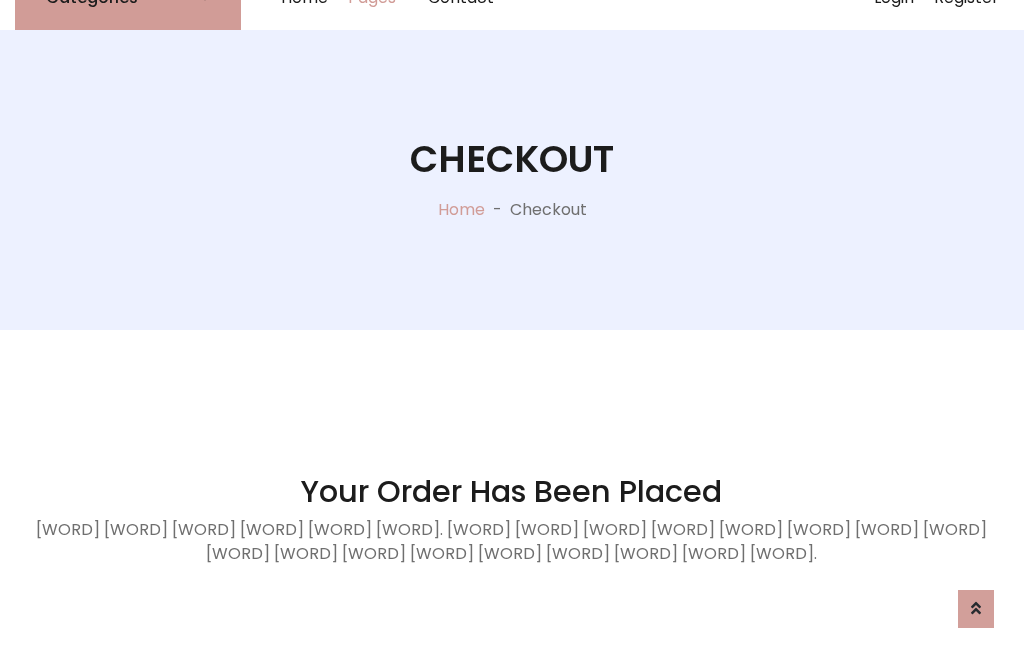 scroll, scrollTop: 0, scrollLeft: 0, axis: both 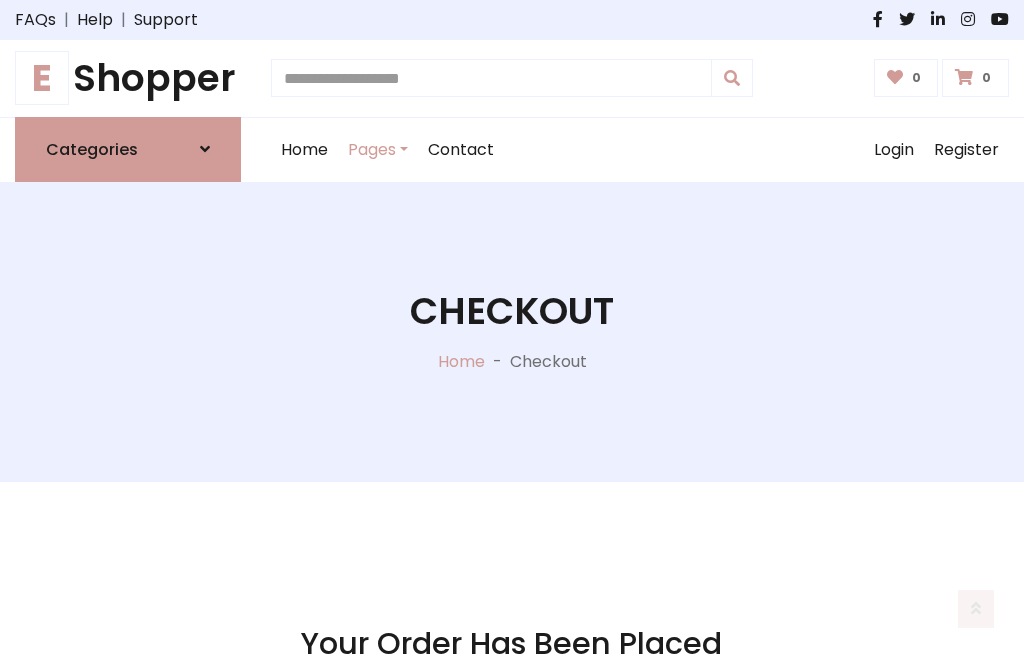 click on "E Shopper" at bounding box center [128, 78] 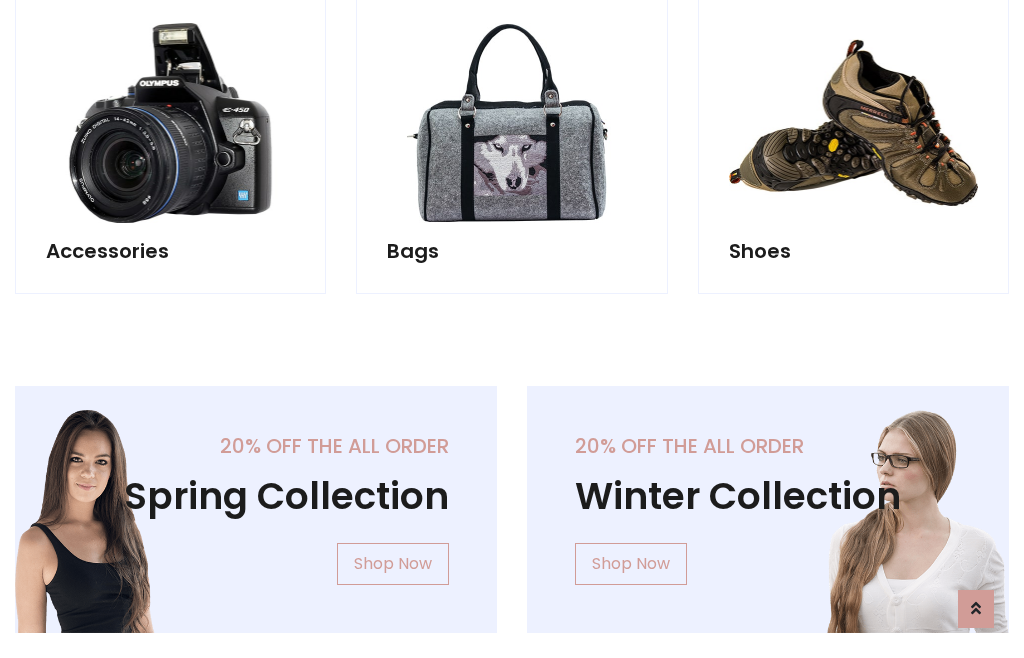 scroll, scrollTop: 770, scrollLeft: 0, axis: vertical 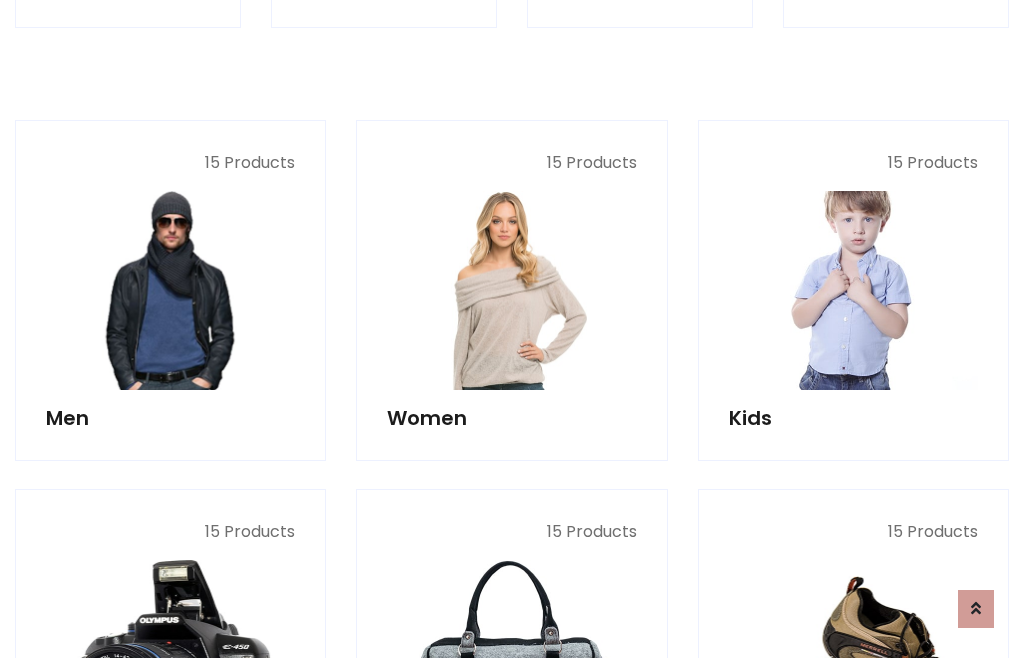 click at bounding box center (853, 290) 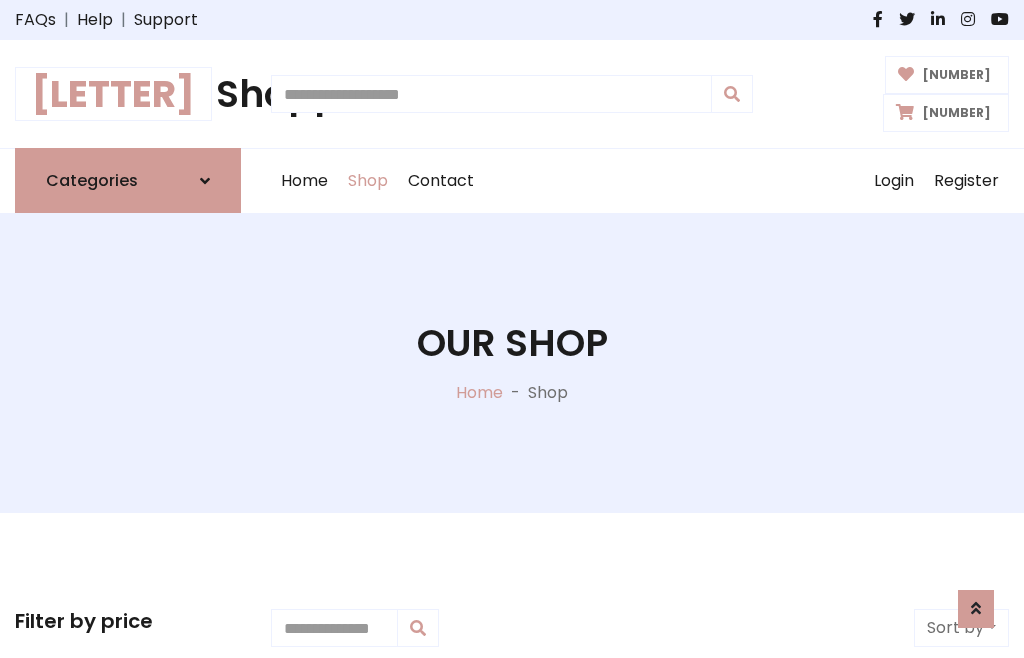 scroll, scrollTop: 549, scrollLeft: 0, axis: vertical 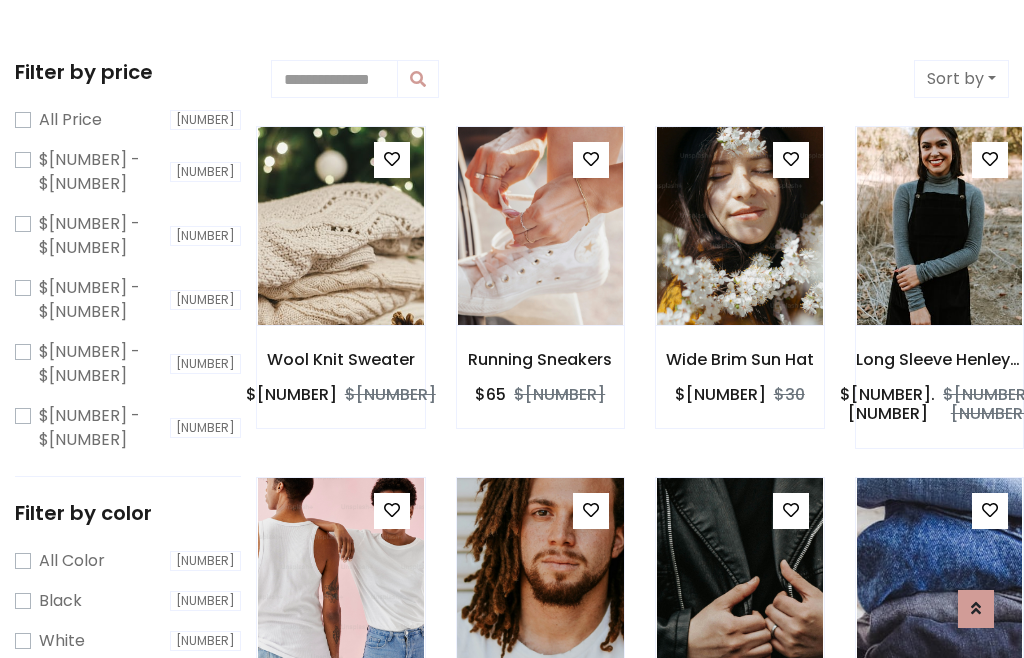 click at bounding box center [392, 159] 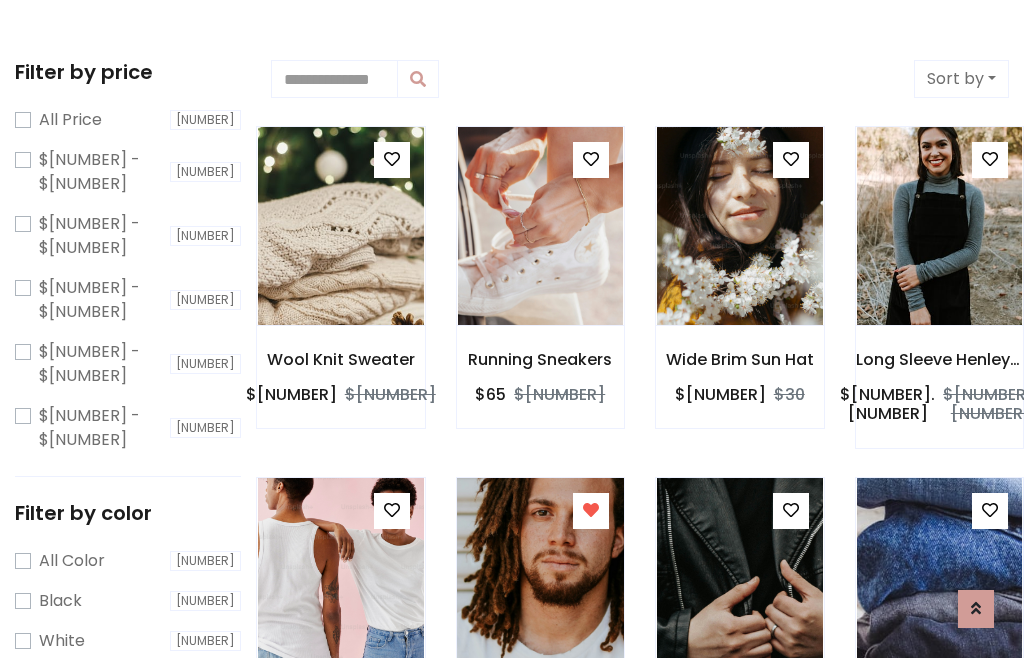 scroll, scrollTop: 848, scrollLeft: 0, axis: vertical 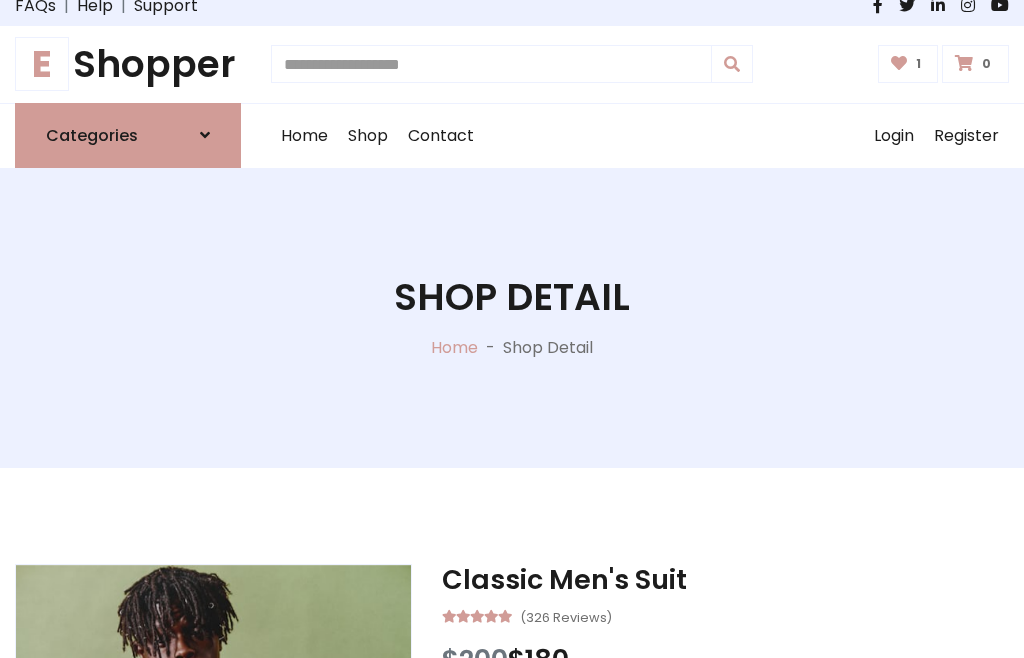click on "XL" at bounding box center (760, 760) 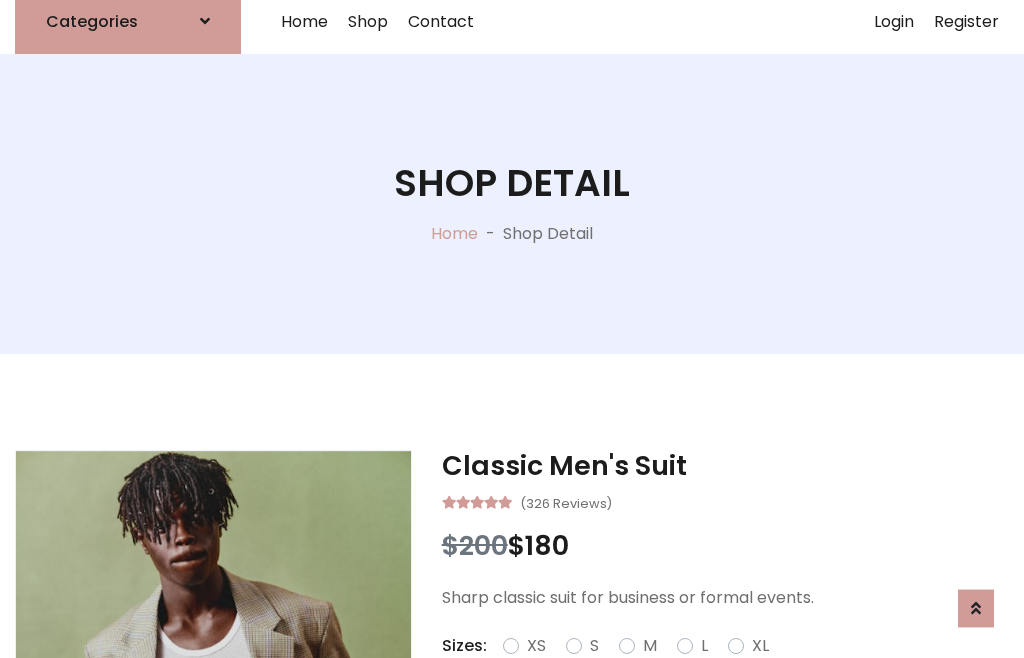 click on "Black" at bounding box center (561, 670) 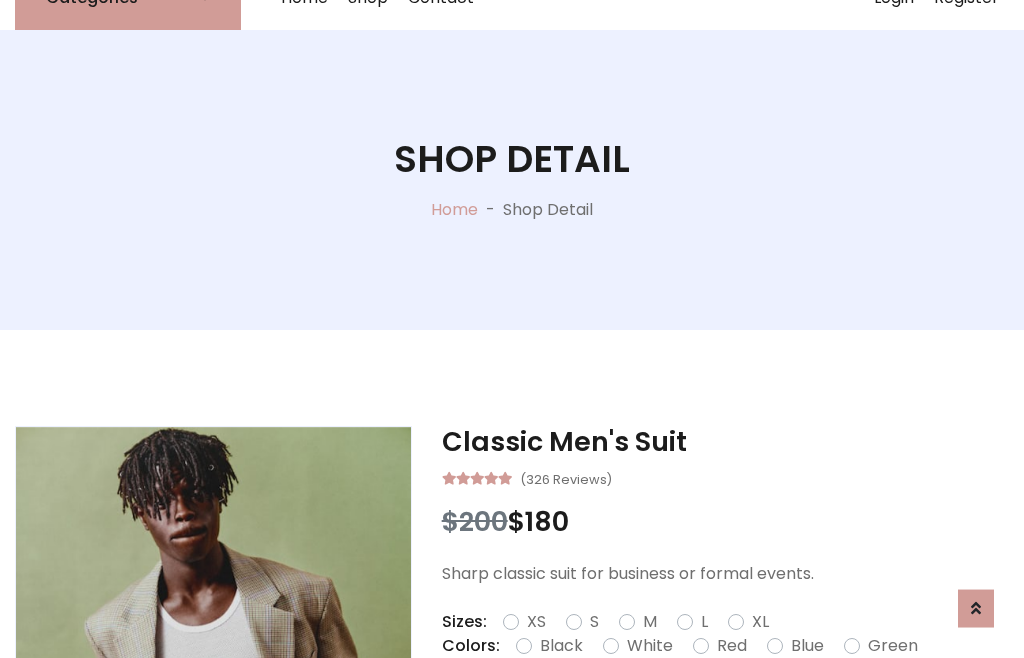 click on "Add To Cart" at bounding box center (663, 709) 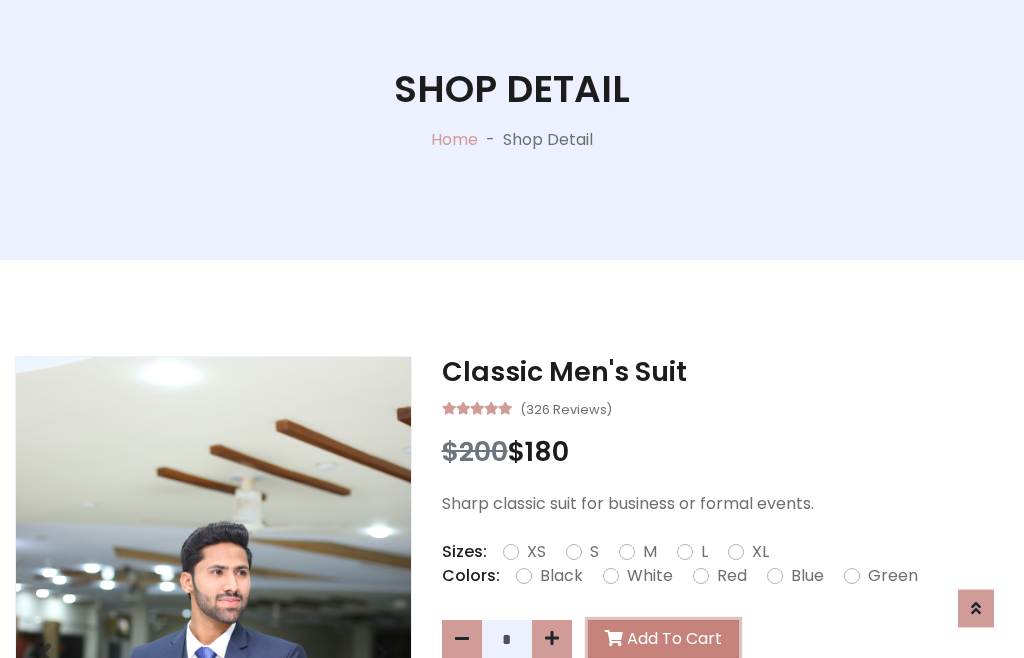 scroll, scrollTop: 0, scrollLeft: 0, axis: both 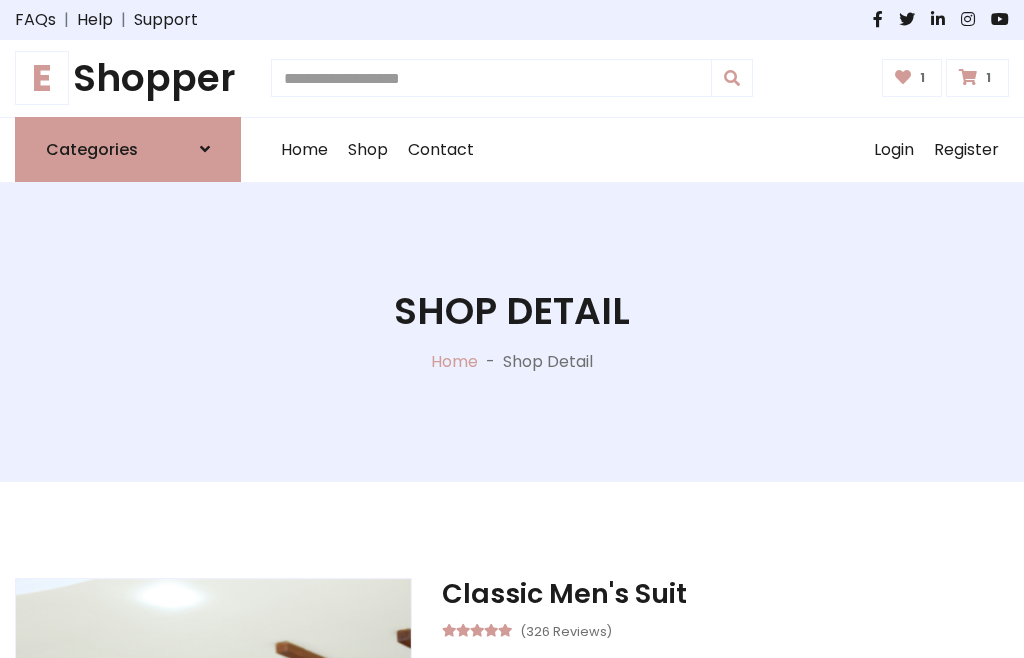click at bounding box center (968, 77) 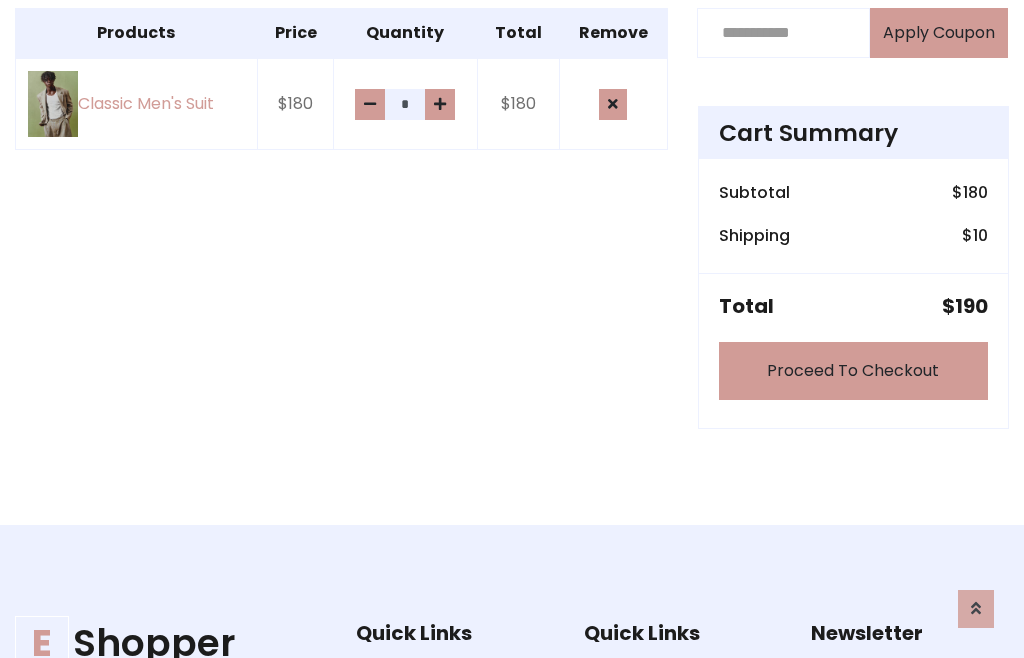 scroll, scrollTop: 570, scrollLeft: 0, axis: vertical 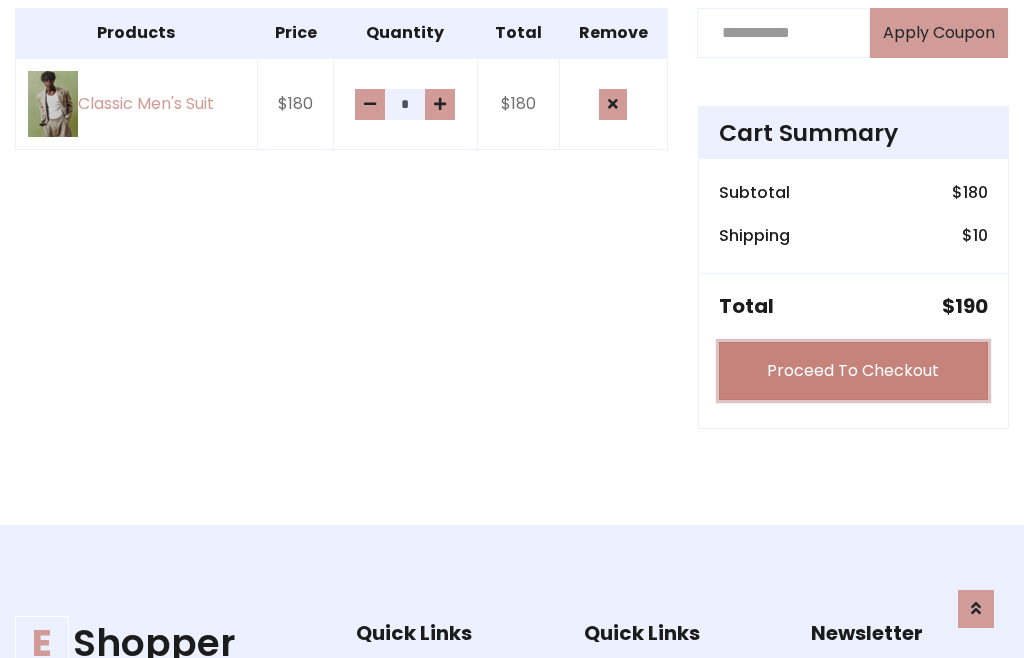 click on "Proceed To Checkout" at bounding box center [853, 371] 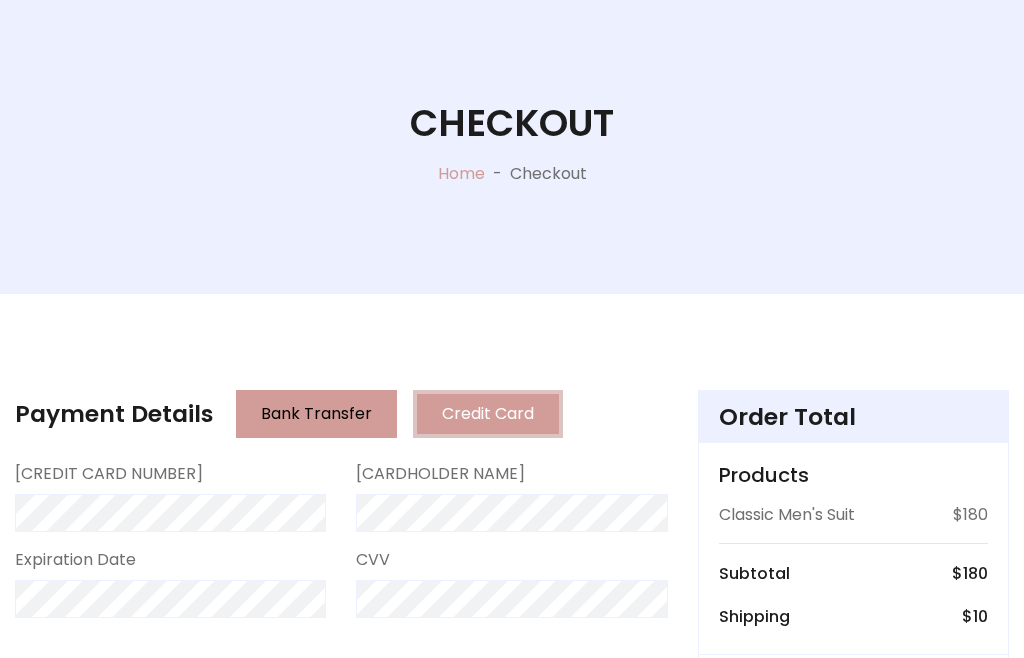 scroll, scrollTop: 188, scrollLeft: 0, axis: vertical 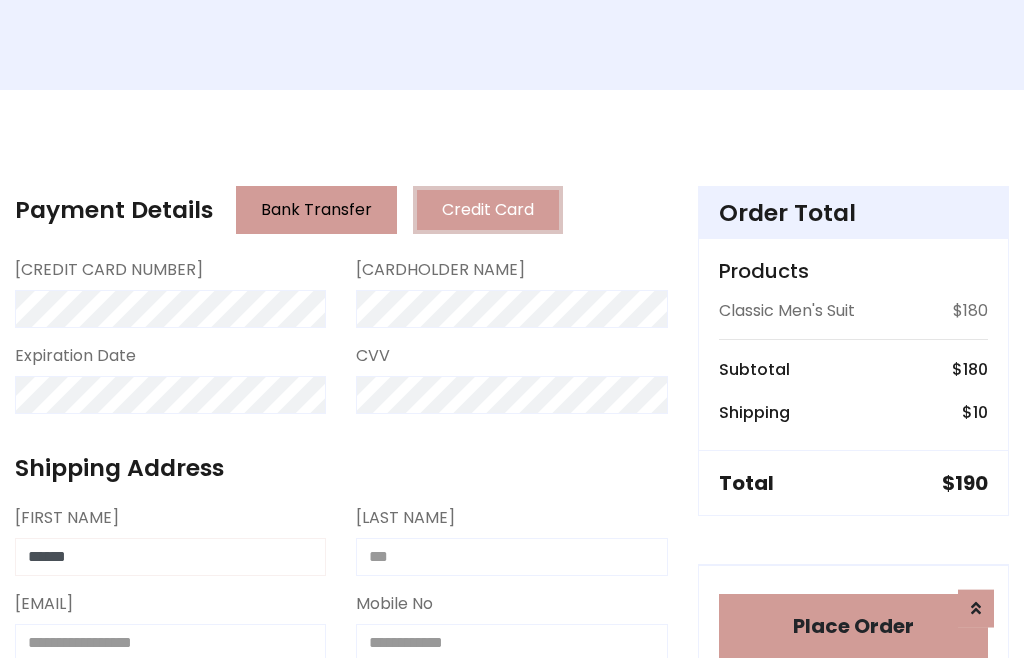 type on "******" 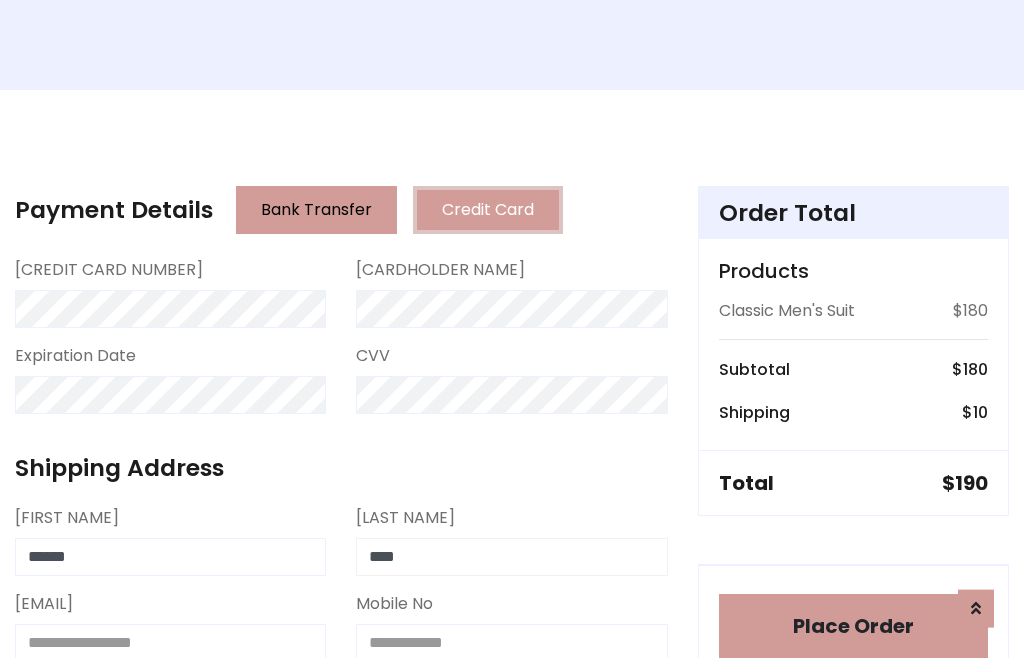type on "****" 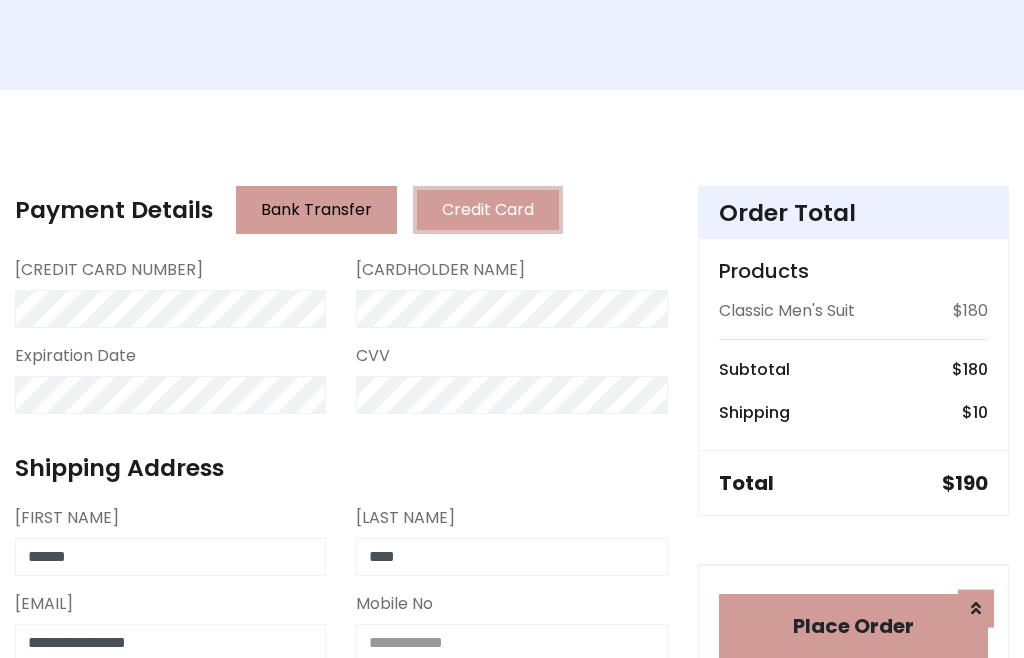 type on "**********" 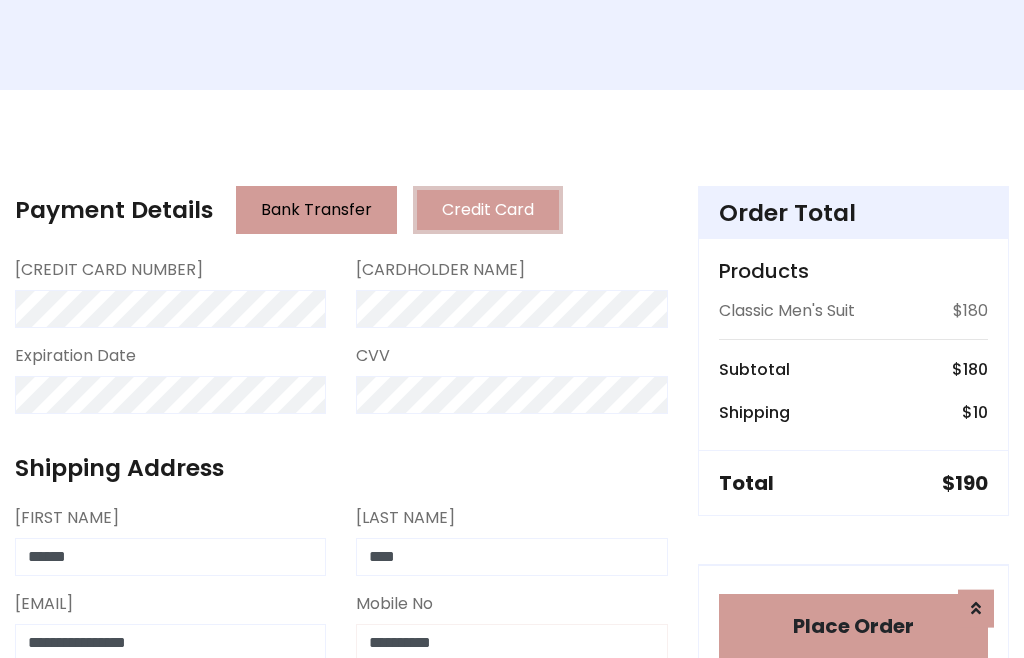 scroll, scrollTop: 573, scrollLeft: 0, axis: vertical 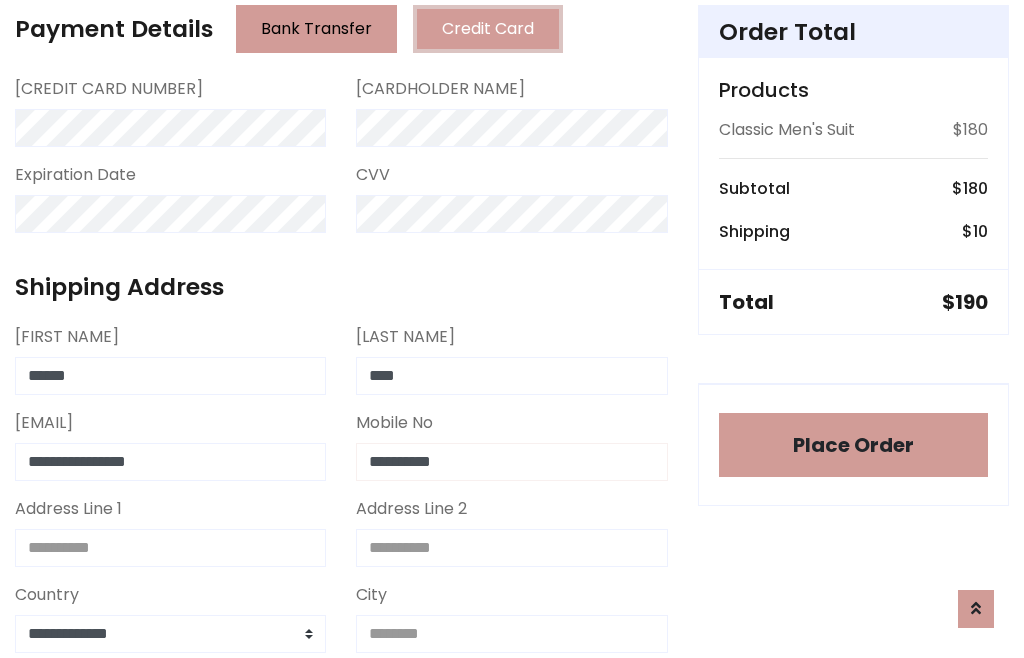 type on "**********" 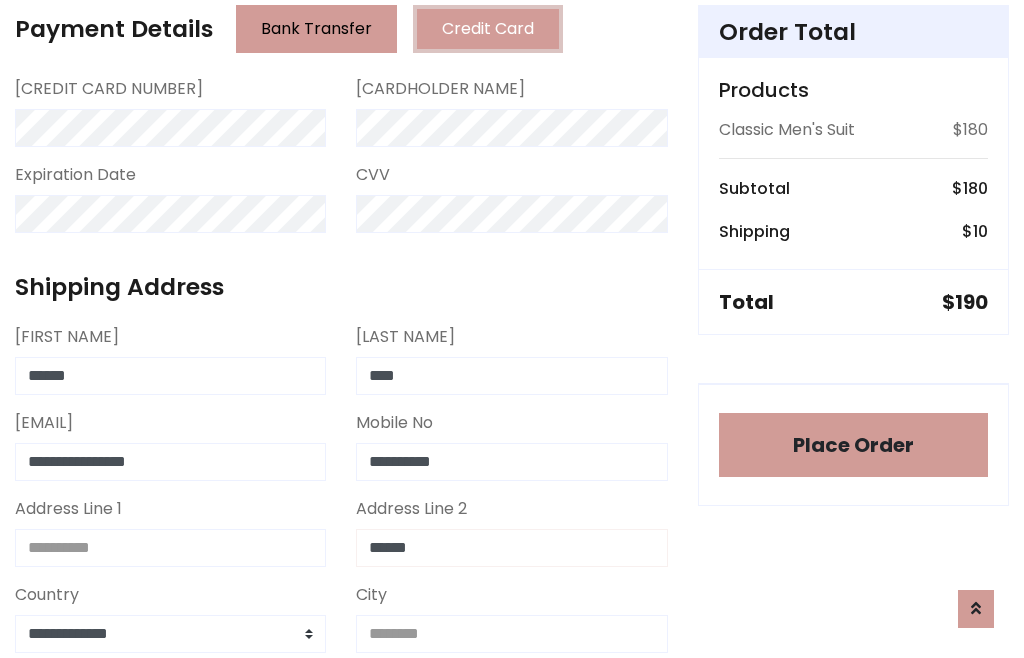 type on "******" 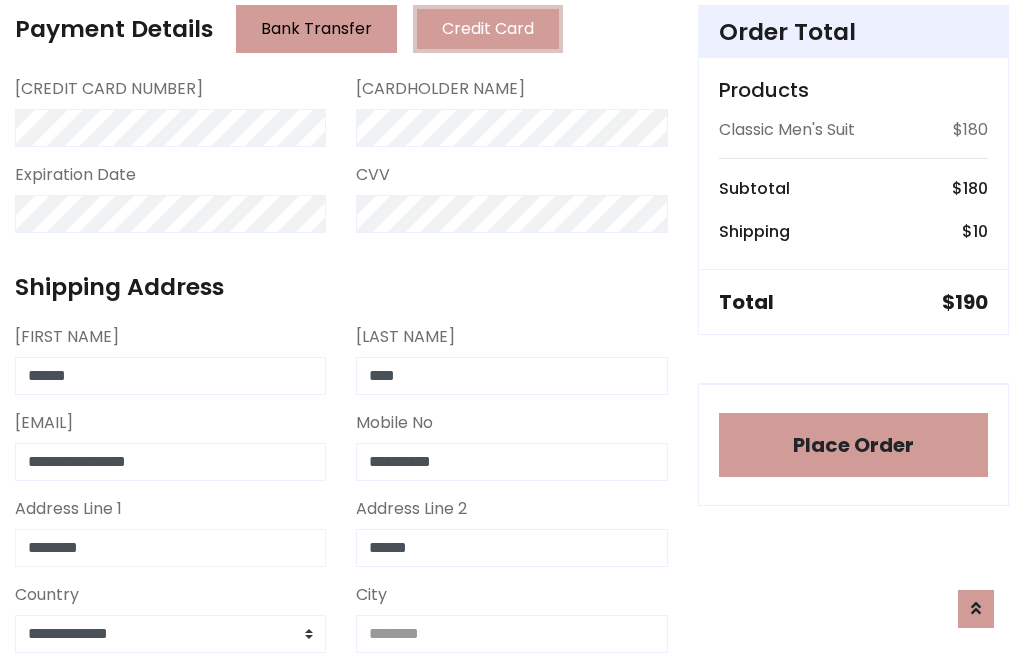 type on "********" 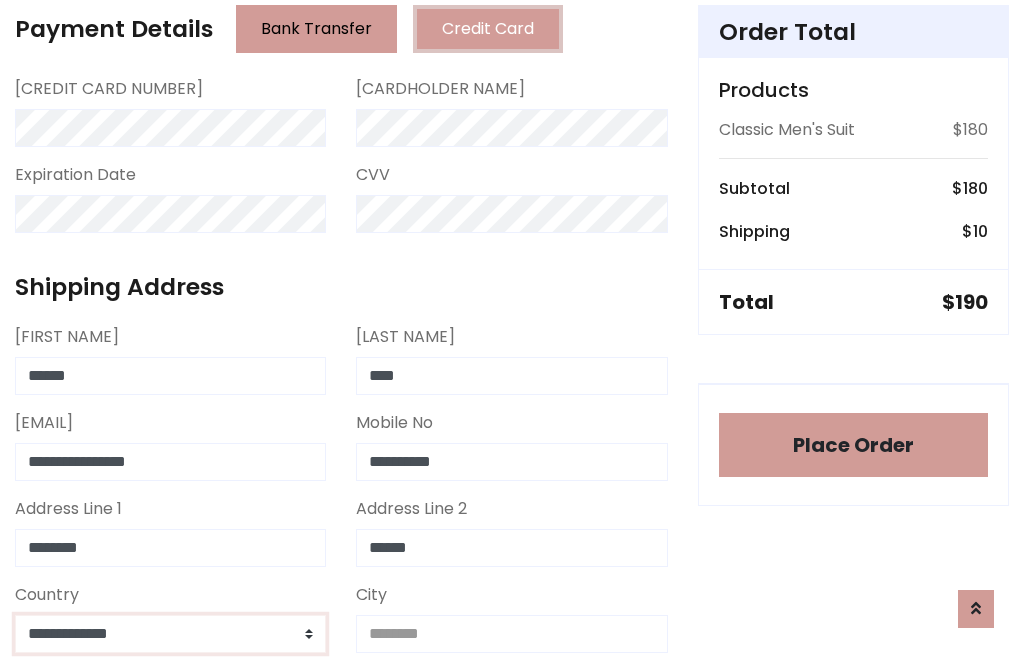 select on "*******" 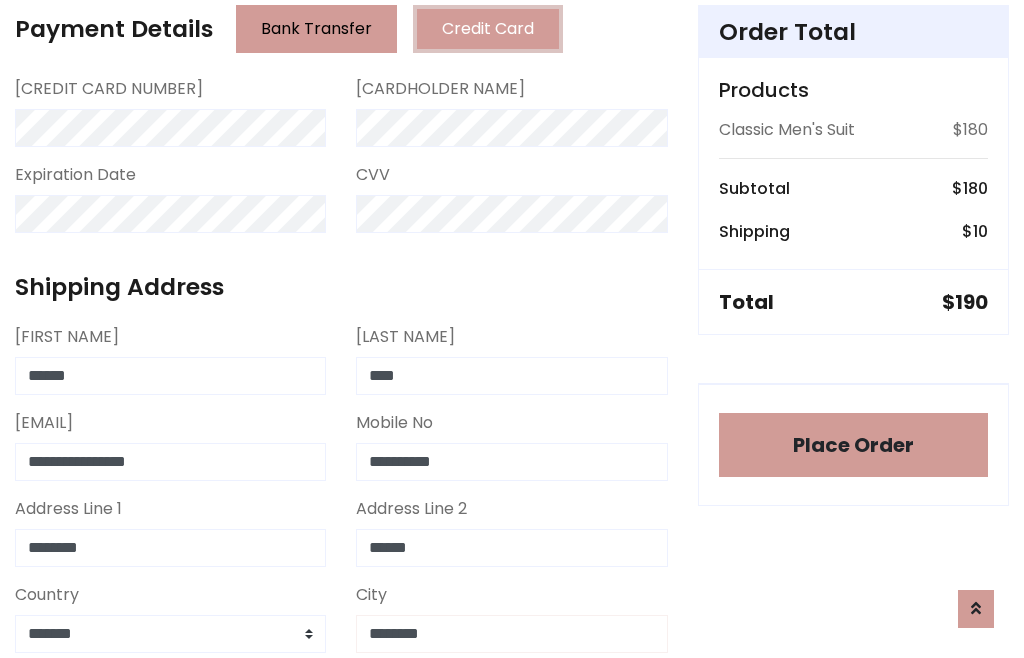 type on "********" 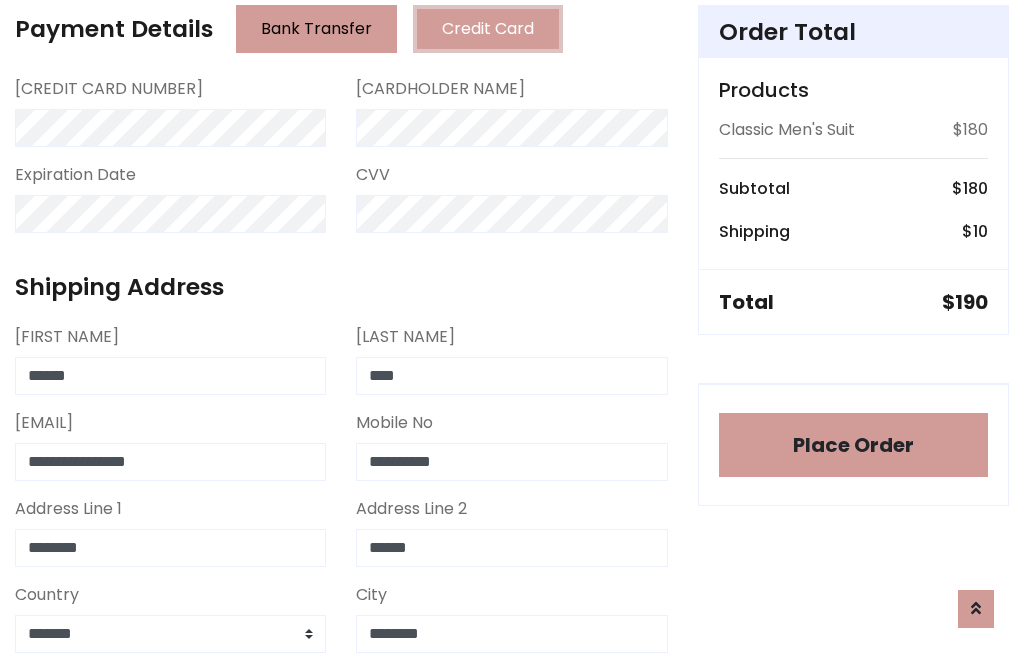 scroll, scrollTop: 654, scrollLeft: 0, axis: vertical 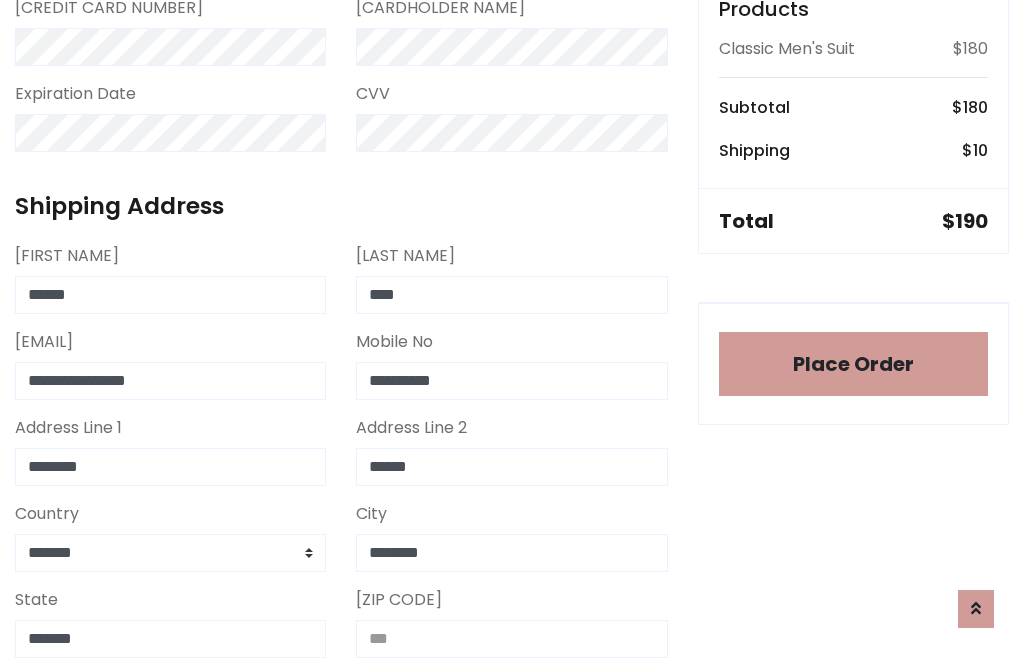type on "*******" 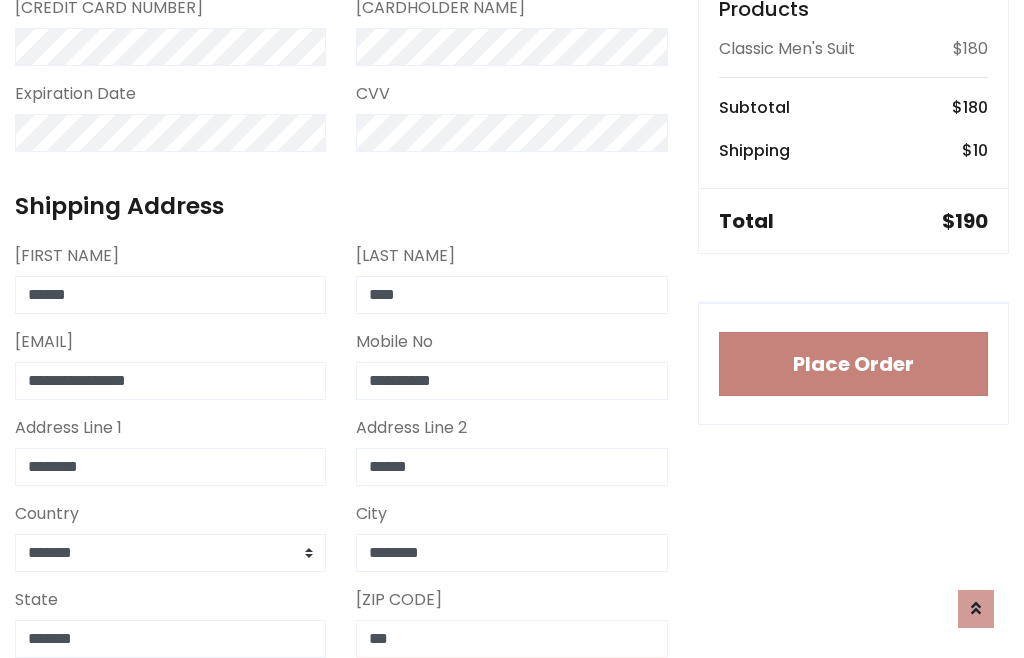 type on "***" 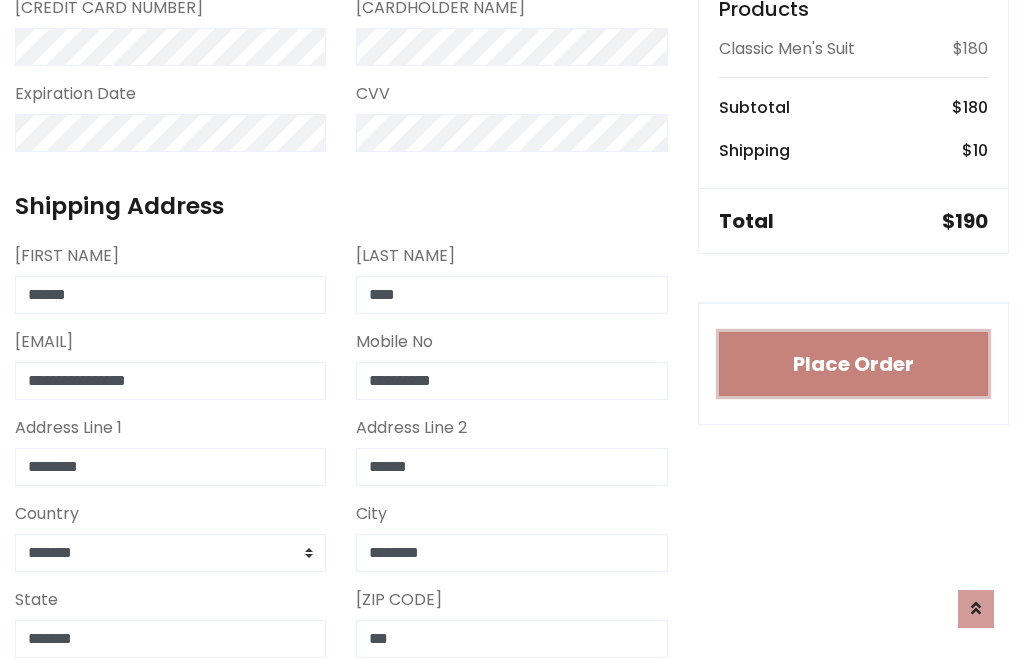 click on "Place Order" at bounding box center (853, 364) 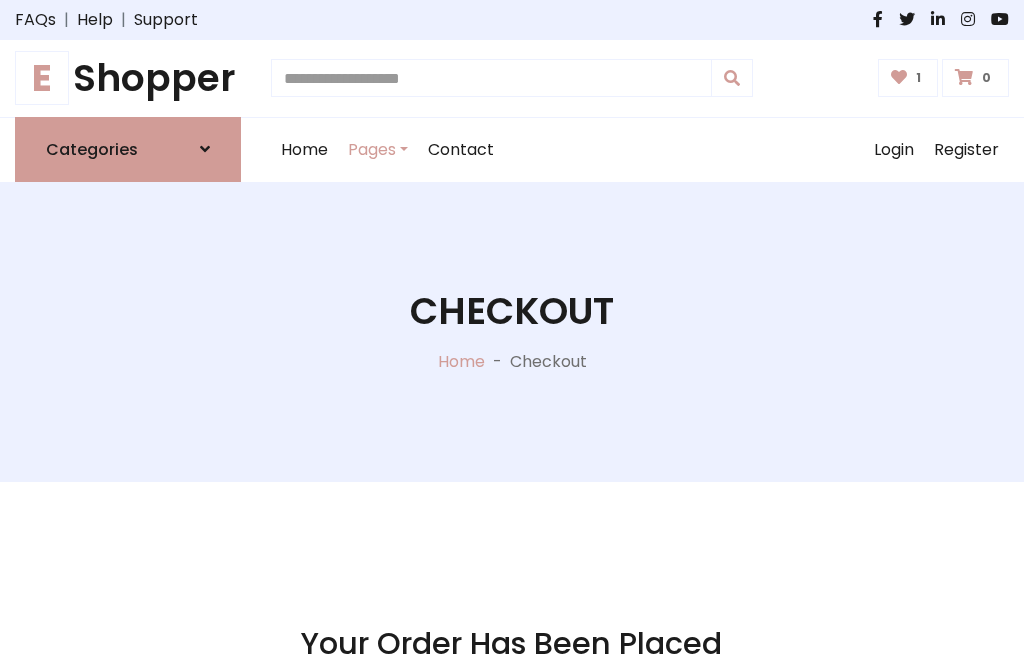 scroll, scrollTop: 0, scrollLeft: 0, axis: both 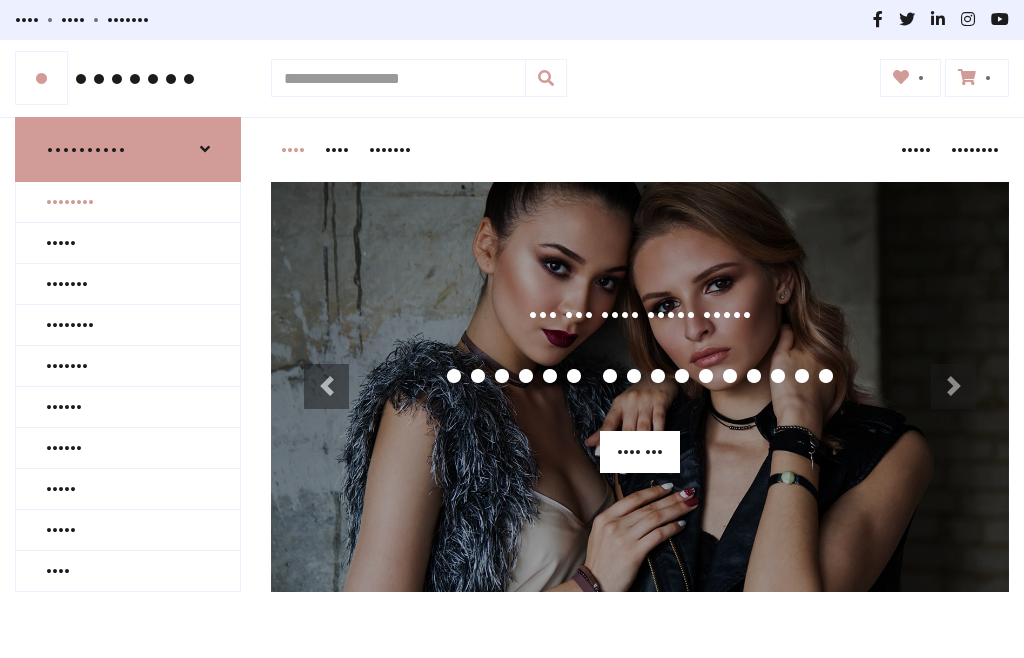 click on "••••••••" at bounding box center (128, 202) 